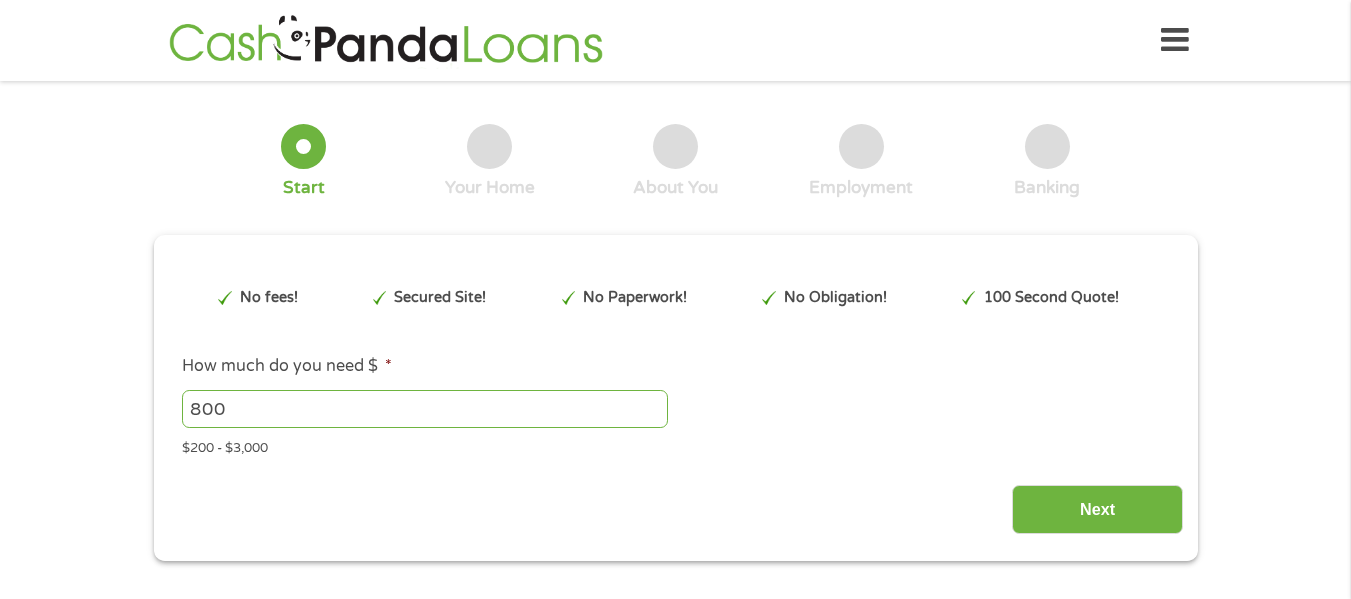 scroll, scrollTop: 0, scrollLeft: 0, axis: both 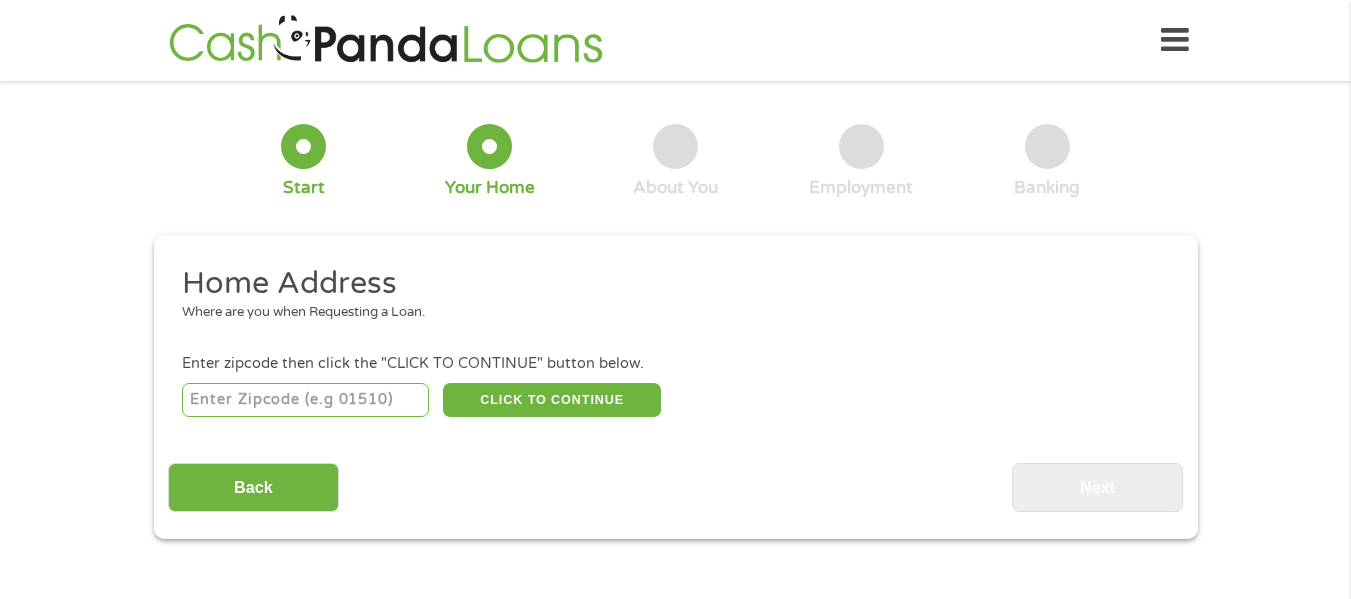 click at bounding box center (305, 400) 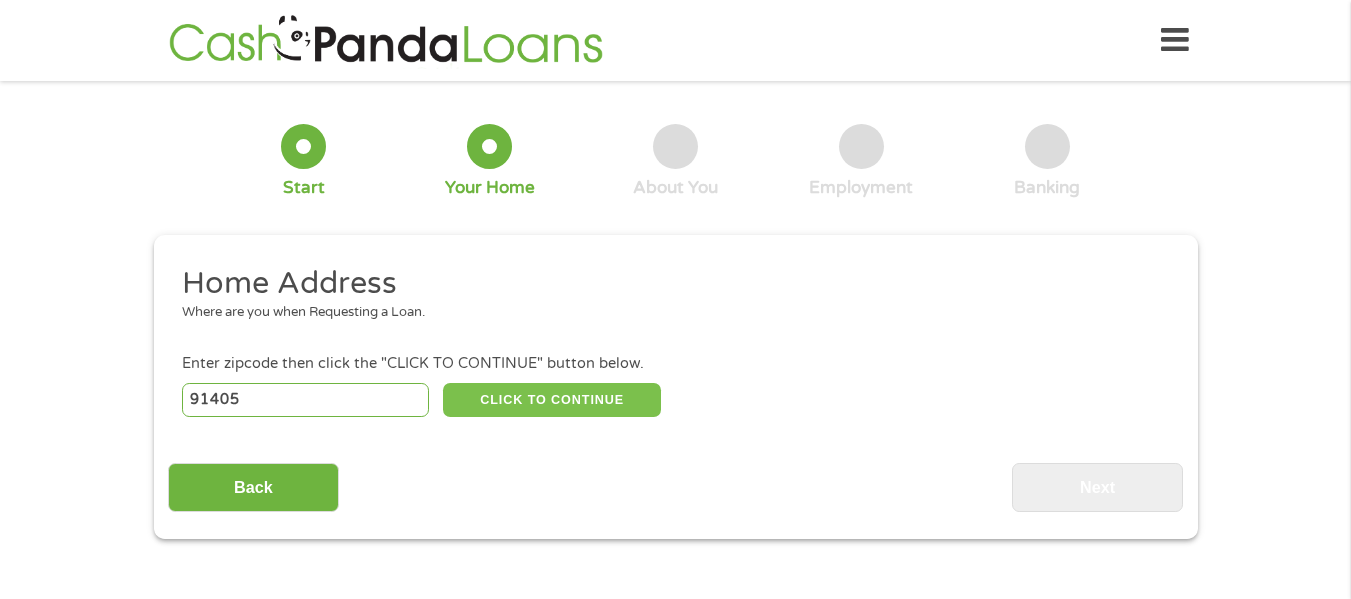 type on "91405" 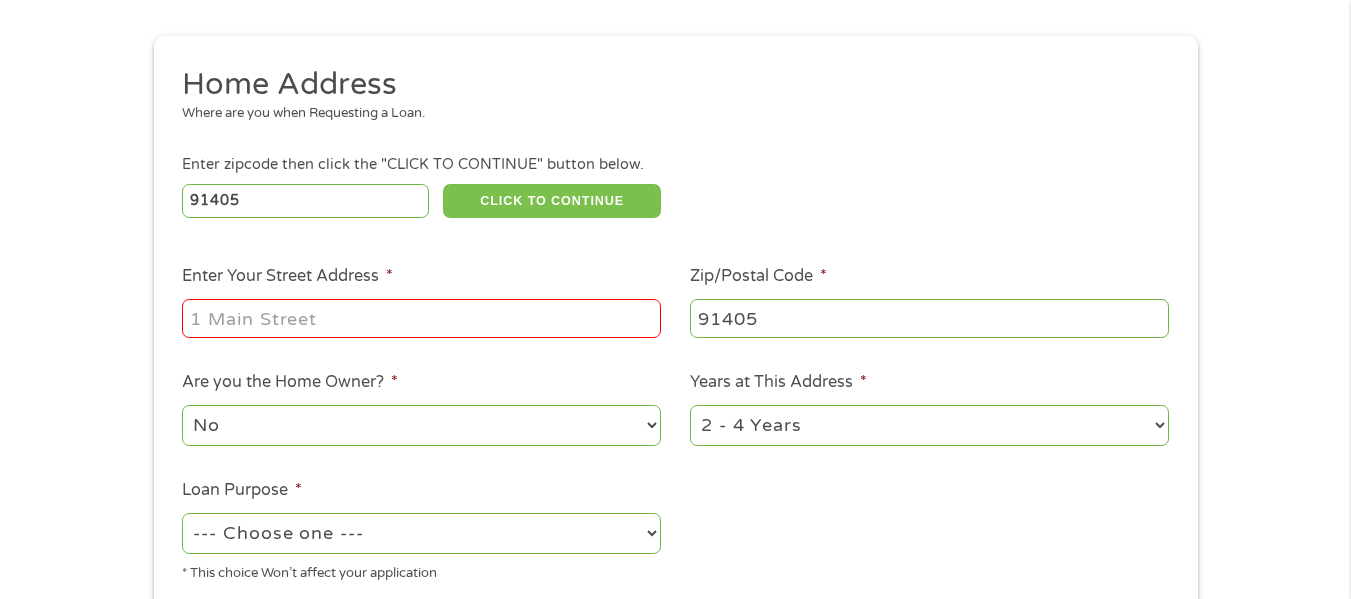 scroll, scrollTop: 200, scrollLeft: 0, axis: vertical 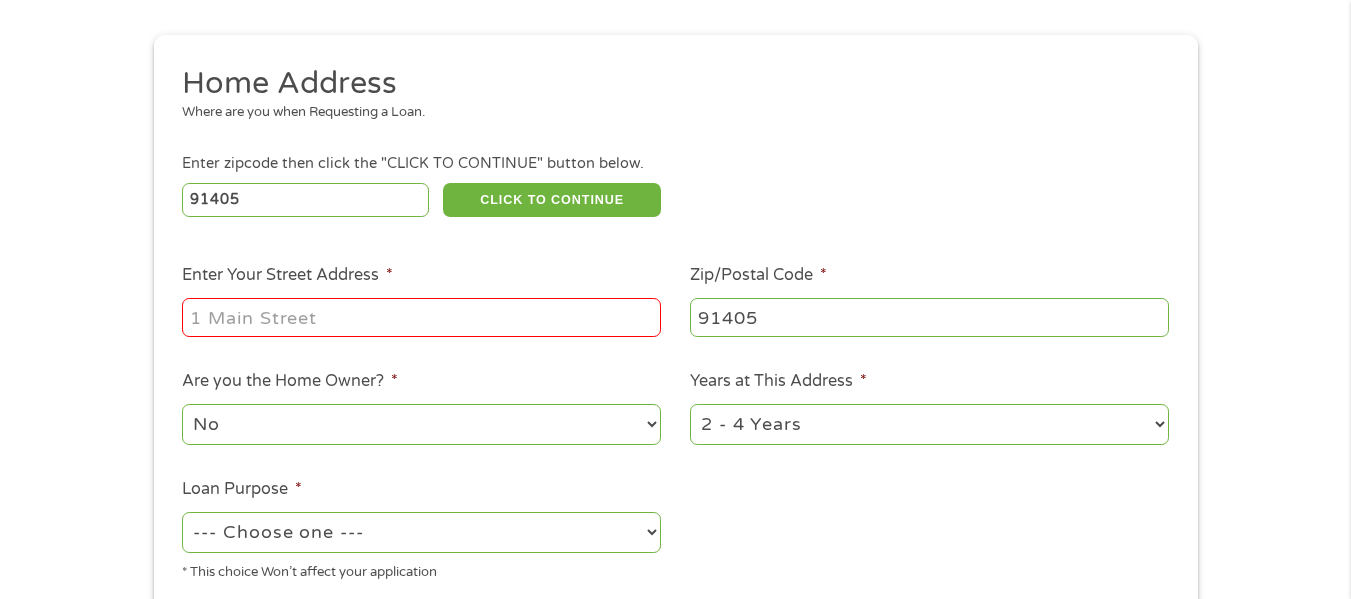drag, startPoint x: 500, startPoint y: 353, endPoint x: 514, endPoint y: 333, distance: 24.41311 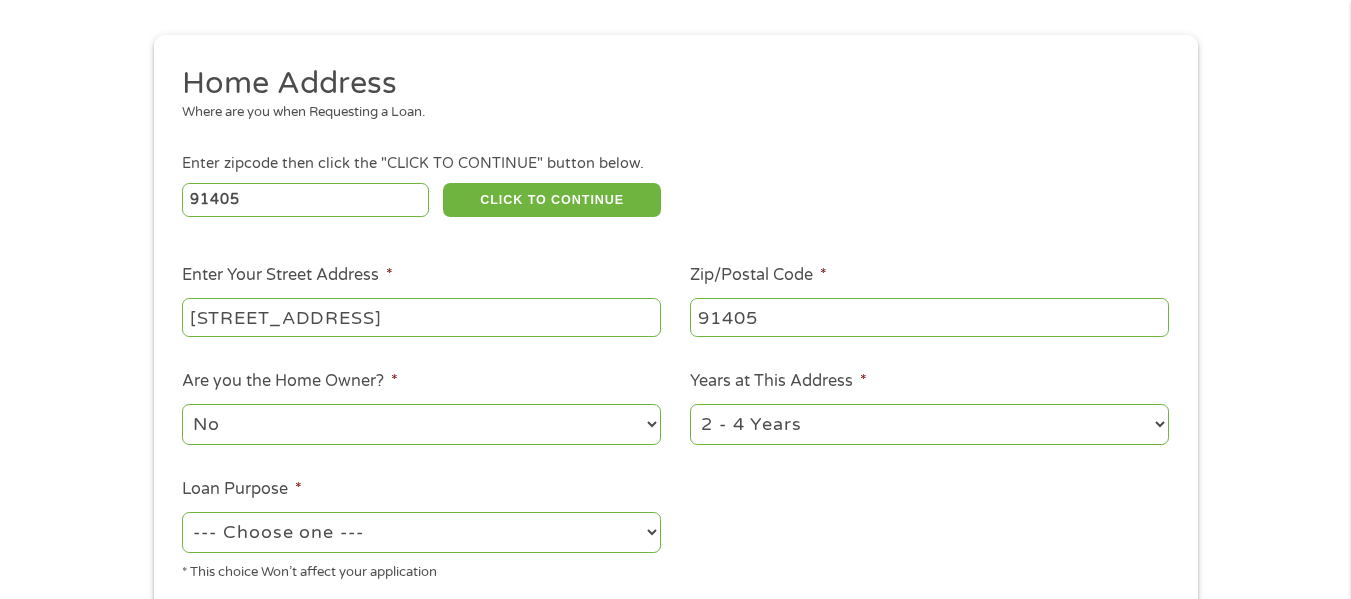 click on "No Yes" at bounding box center (421, 424) 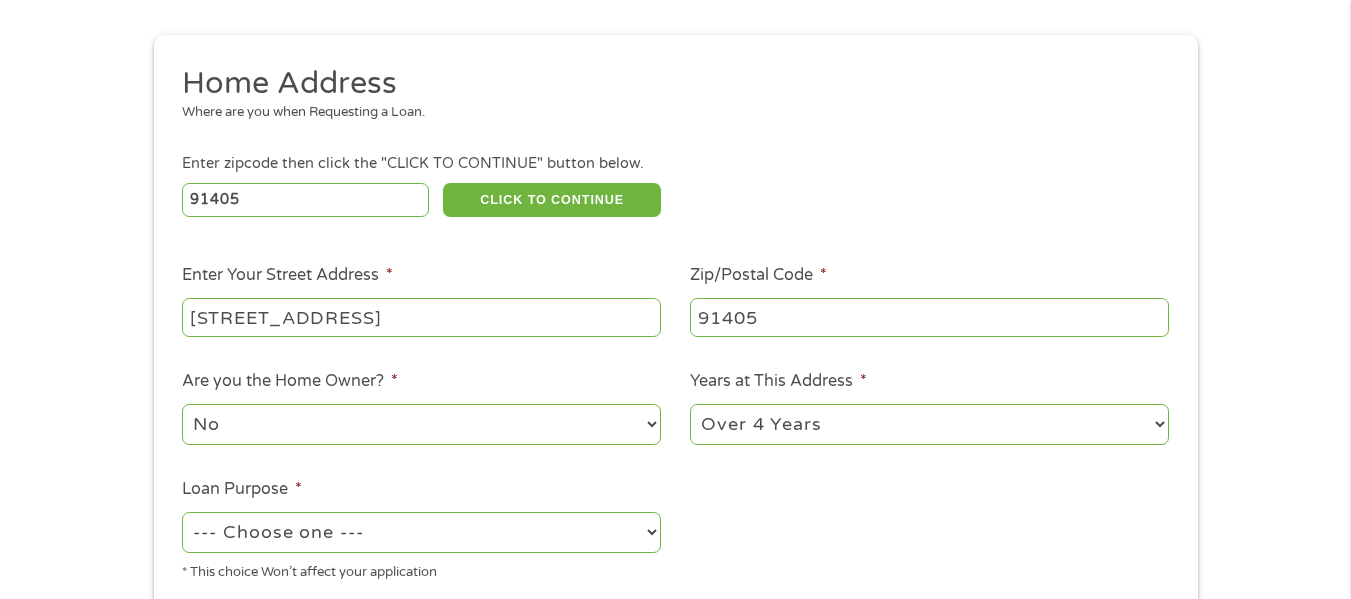 click on "1 Year or less 1 - 2 Years 2 - 4 Years Over 4 Years" at bounding box center (929, 424) 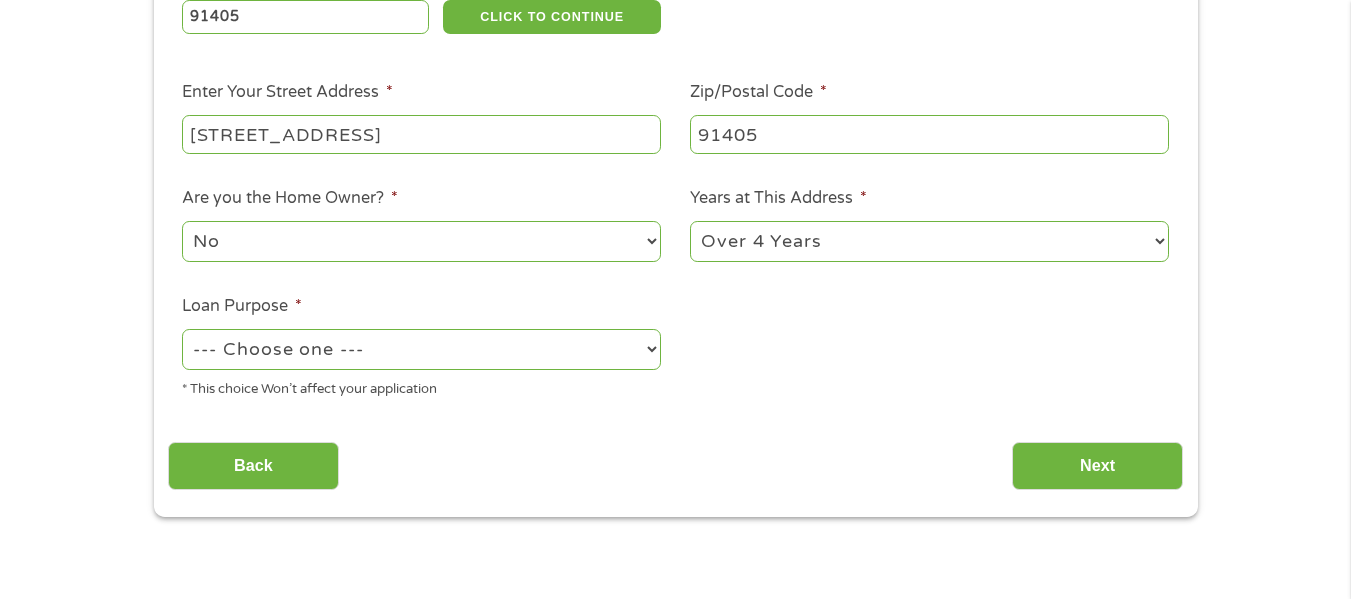 scroll, scrollTop: 400, scrollLeft: 0, axis: vertical 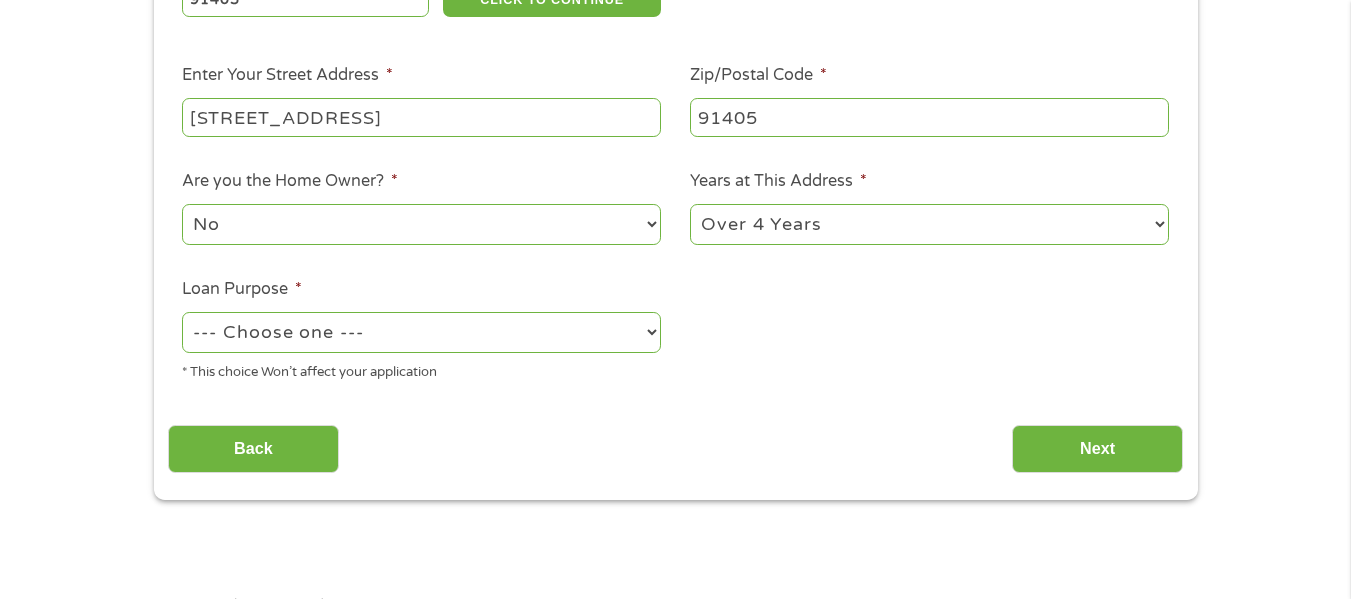 click on "--- Choose one --- Pay Bills Debt Consolidation Home Improvement Major Purchase Car Loan Short Term Cash Medical Expenses Other" at bounding box center [421, 332] 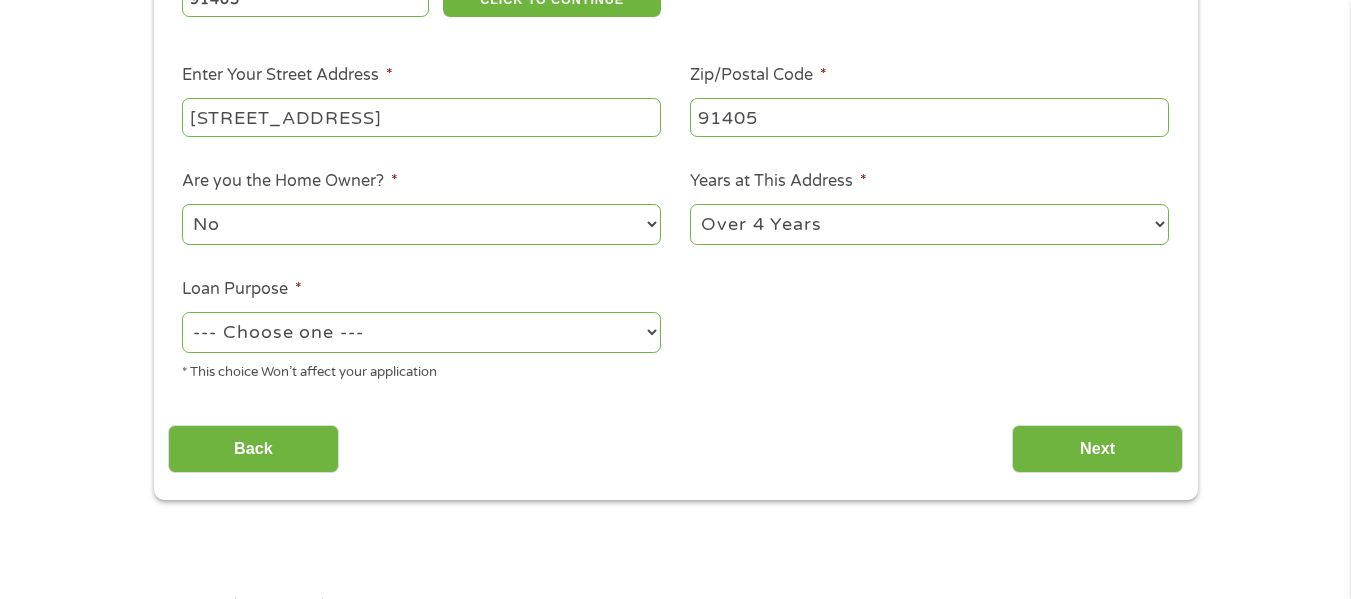 select on "paybills" 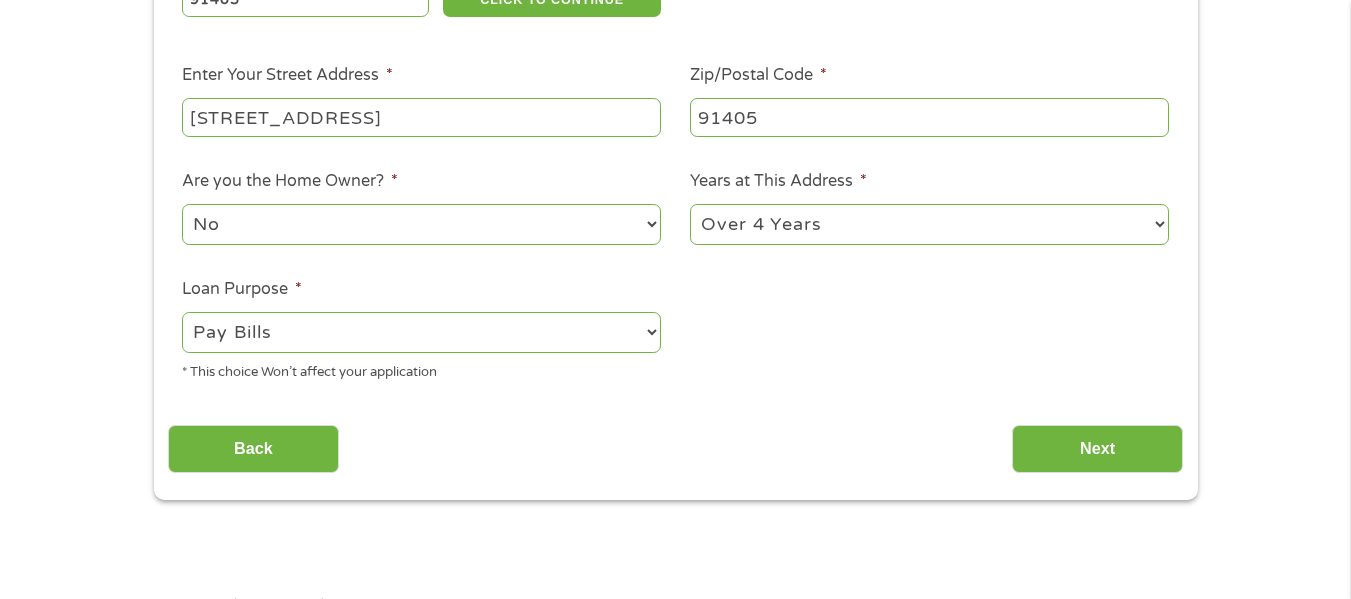 click on "--- Choose one --- Pay Bills Debt Consolidation Home Improvement Major Purchase Car Loan Short Term Cash Medical Expenses Other" at bounding box center [421, 332] 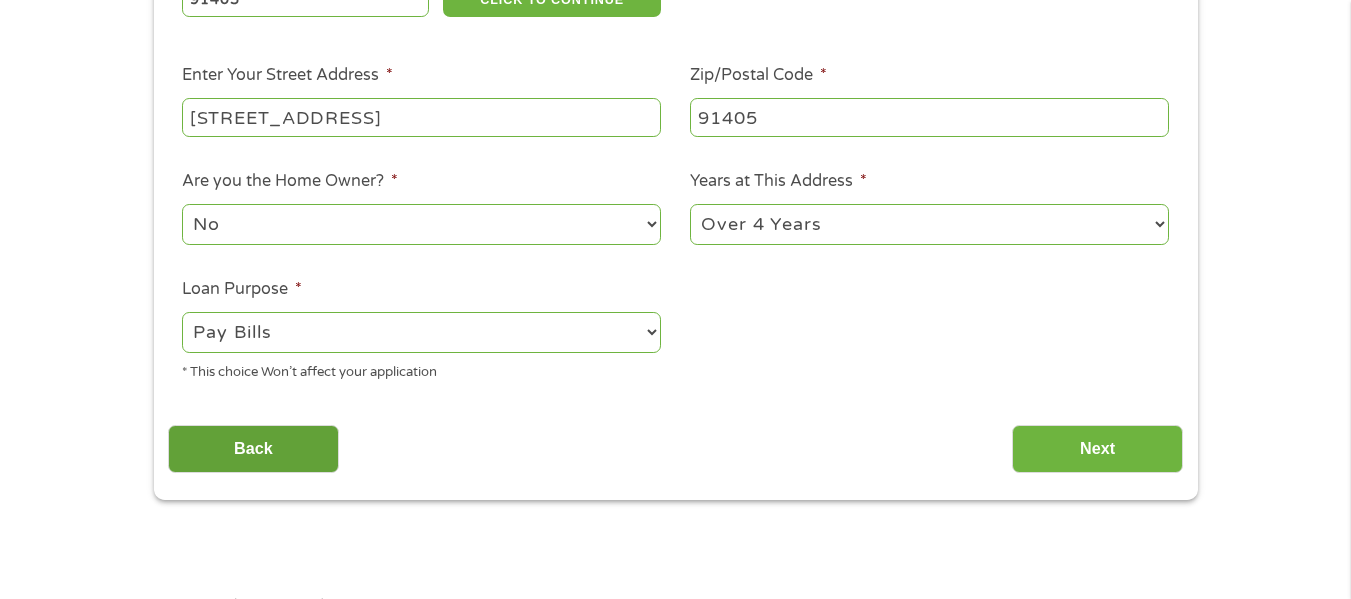 click on "Back" at bounding box center [253, 449] 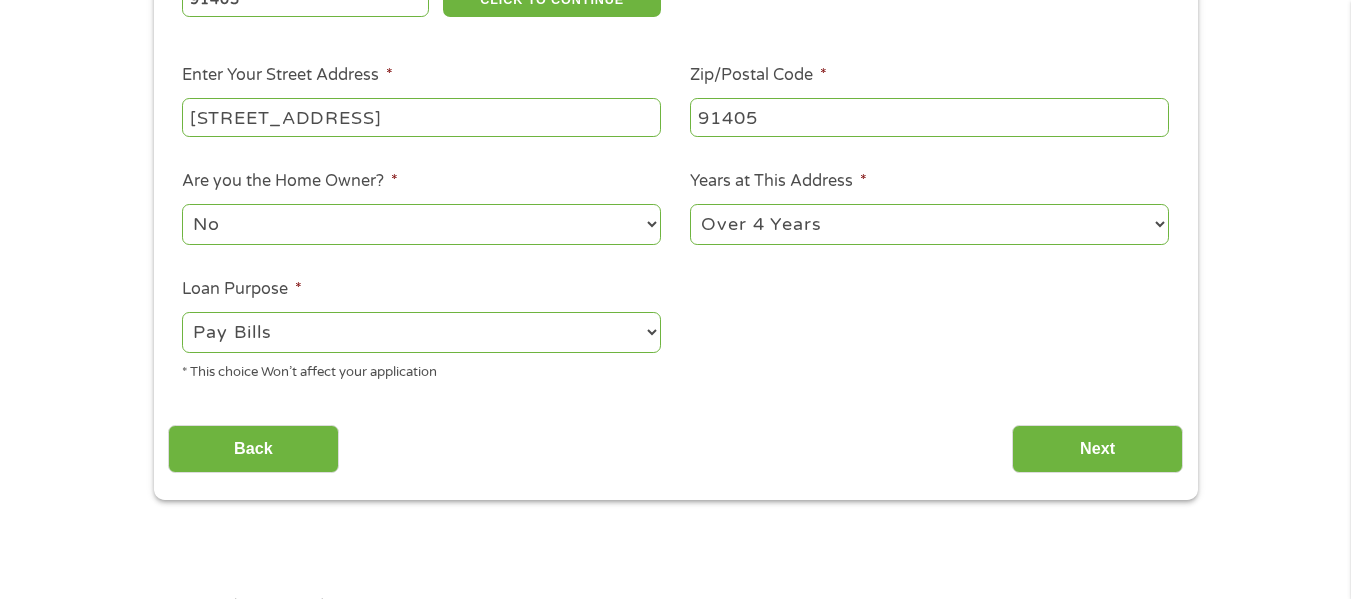 scroll, scrollTop: 8, scrollLeft: 8, axis: both 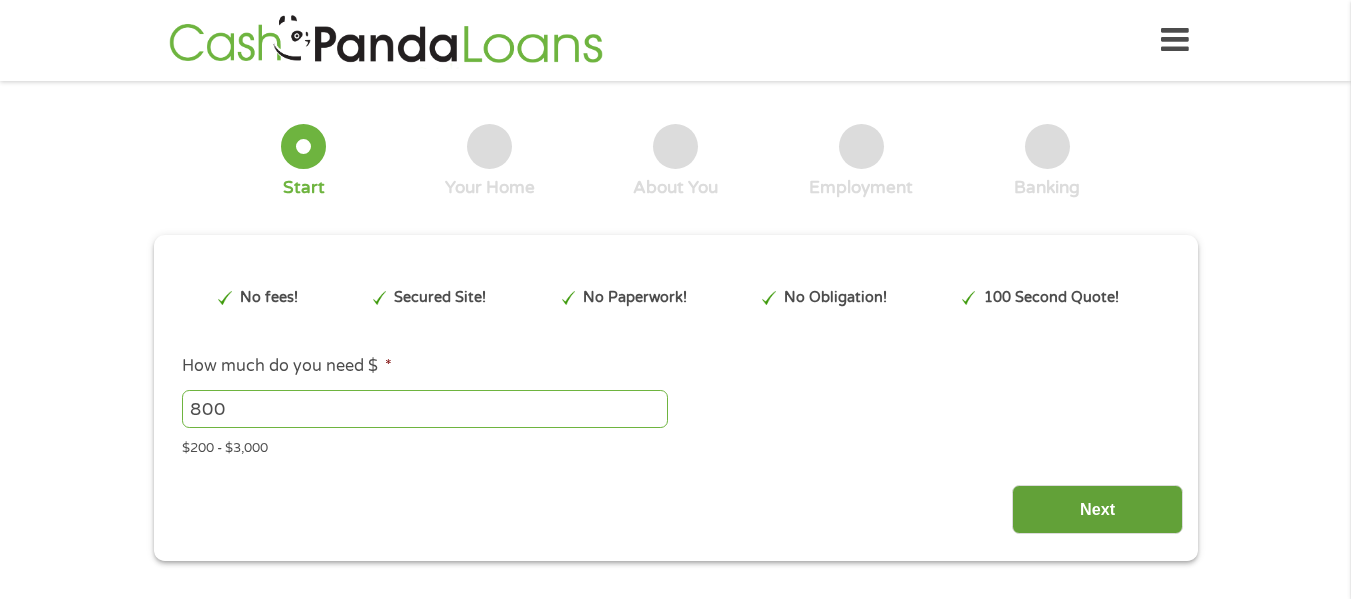 click on "Next" at bounding box center [1097, 509] 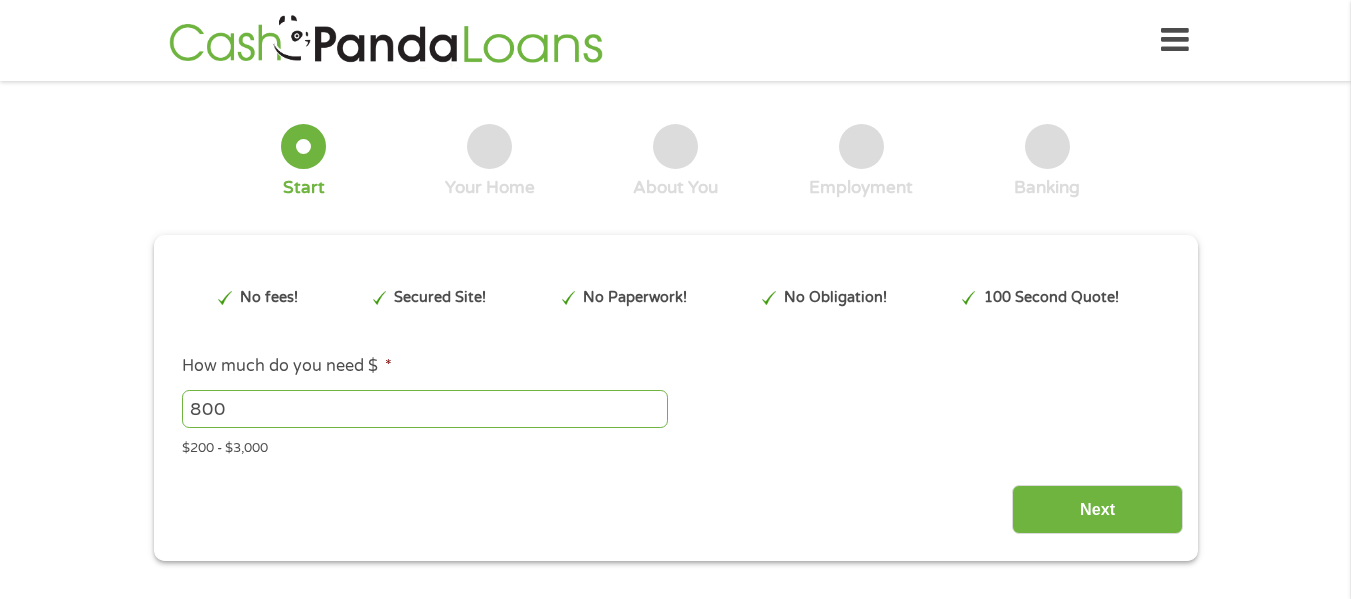 scroll, scrollTop: 8, scrollLeft: 8, axis: both 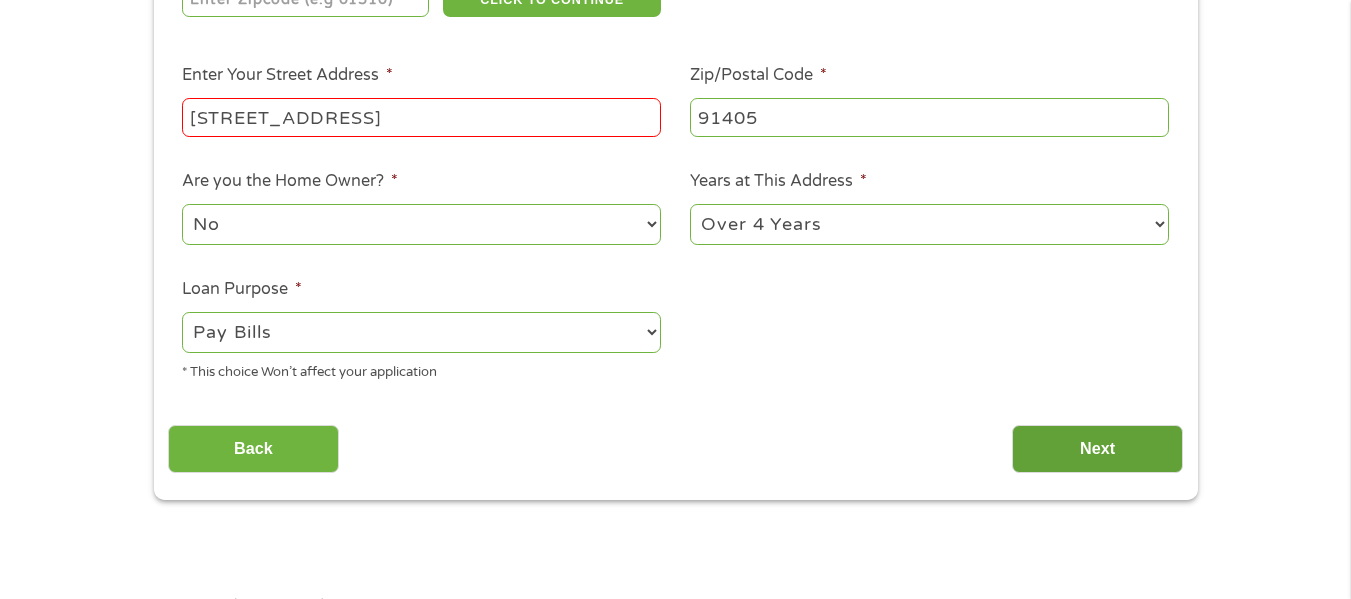 click on "Next" at bounding box center [1097, 449] 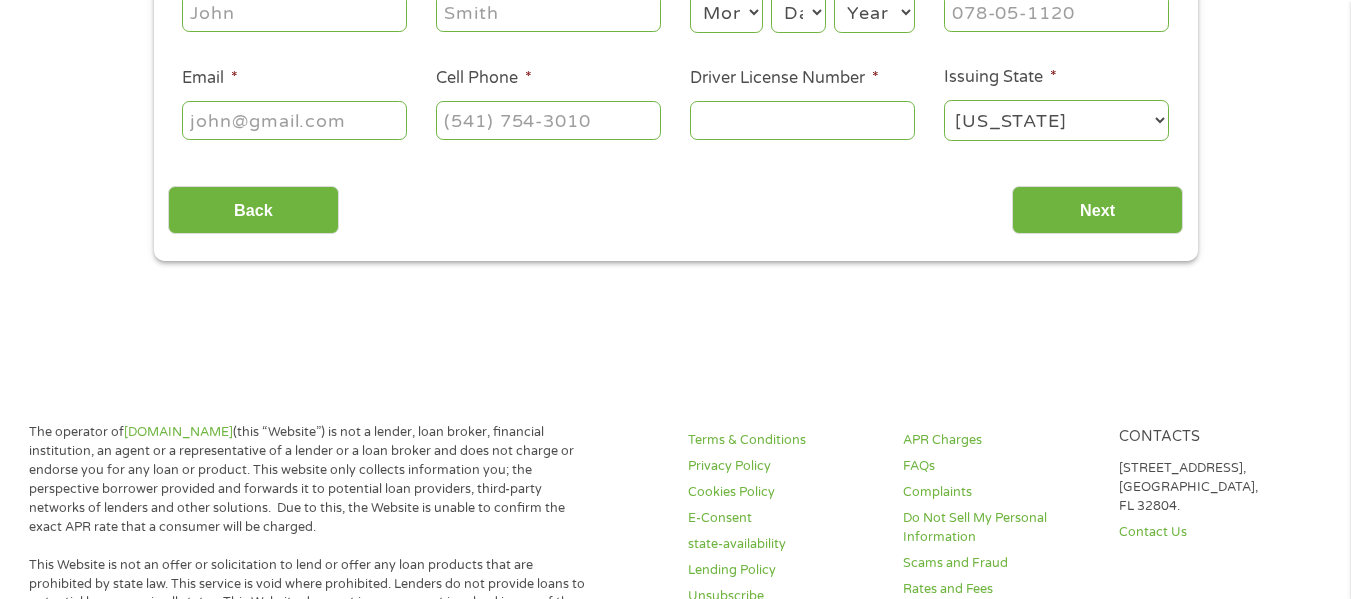 scroll, scrollTop: 8, scrollLeft: 8, axis: both 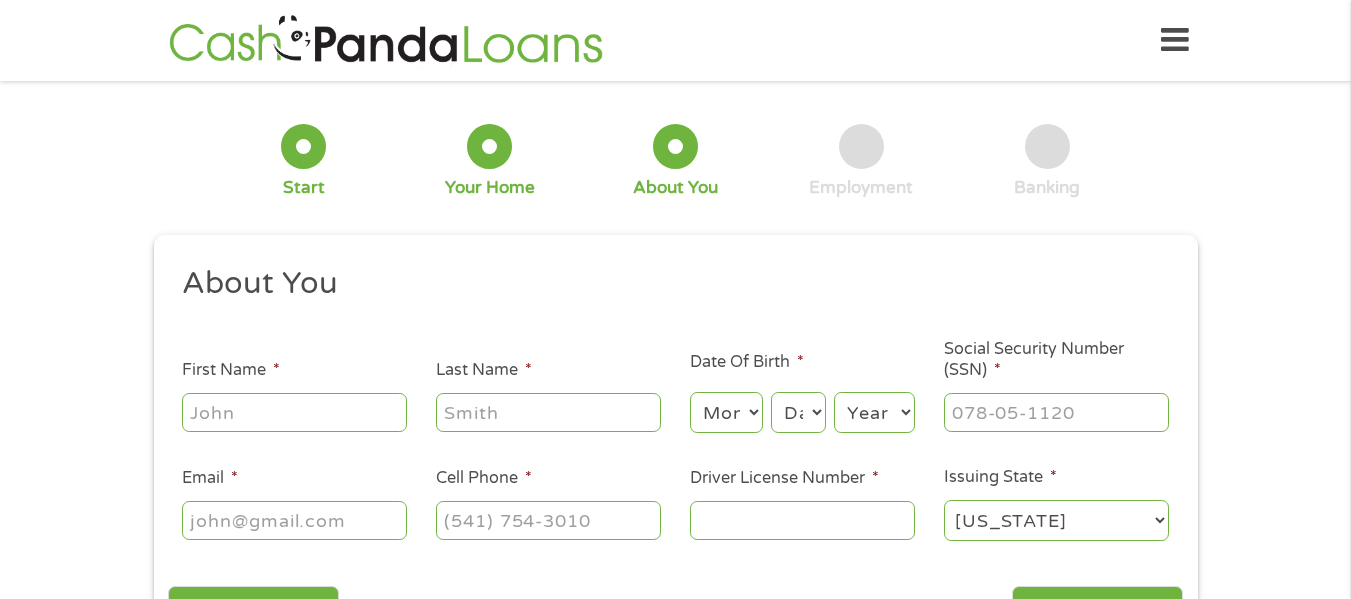 click on "First Name *" at bounding box center [294, 412] 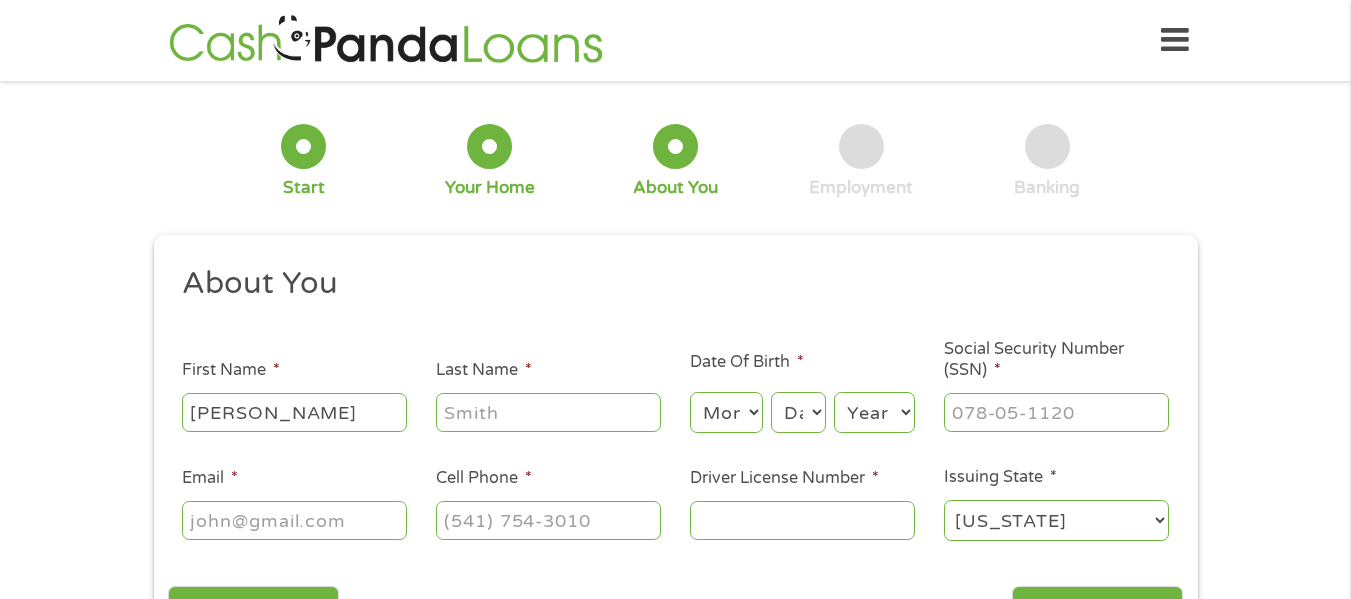 type on "[PERSON_NAME]" 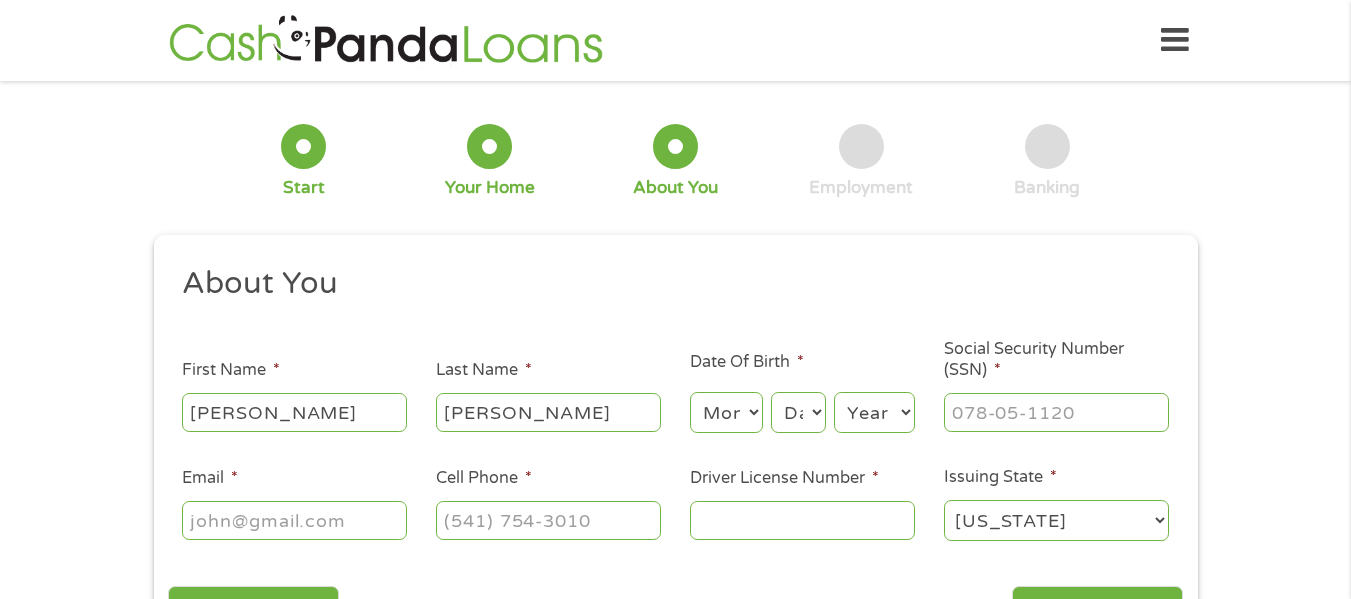 type on "[EMAIL_ADDRESS][DOMAIN_NAME]" 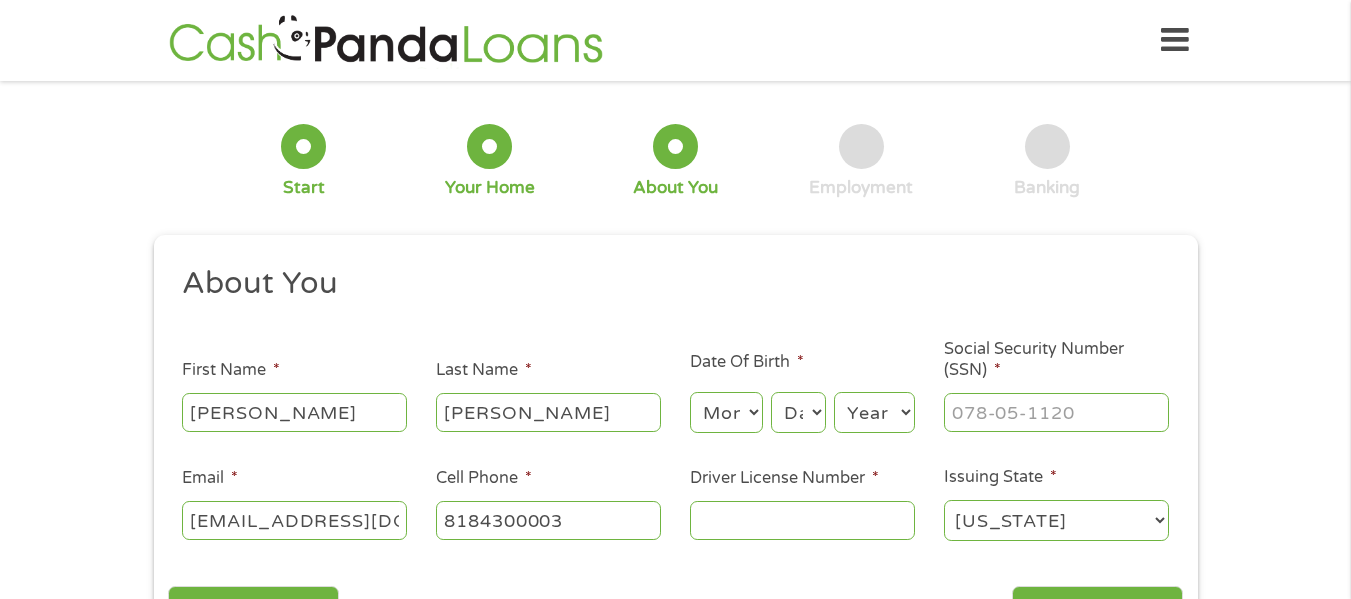 type on "[PHONE_NUMBER]" 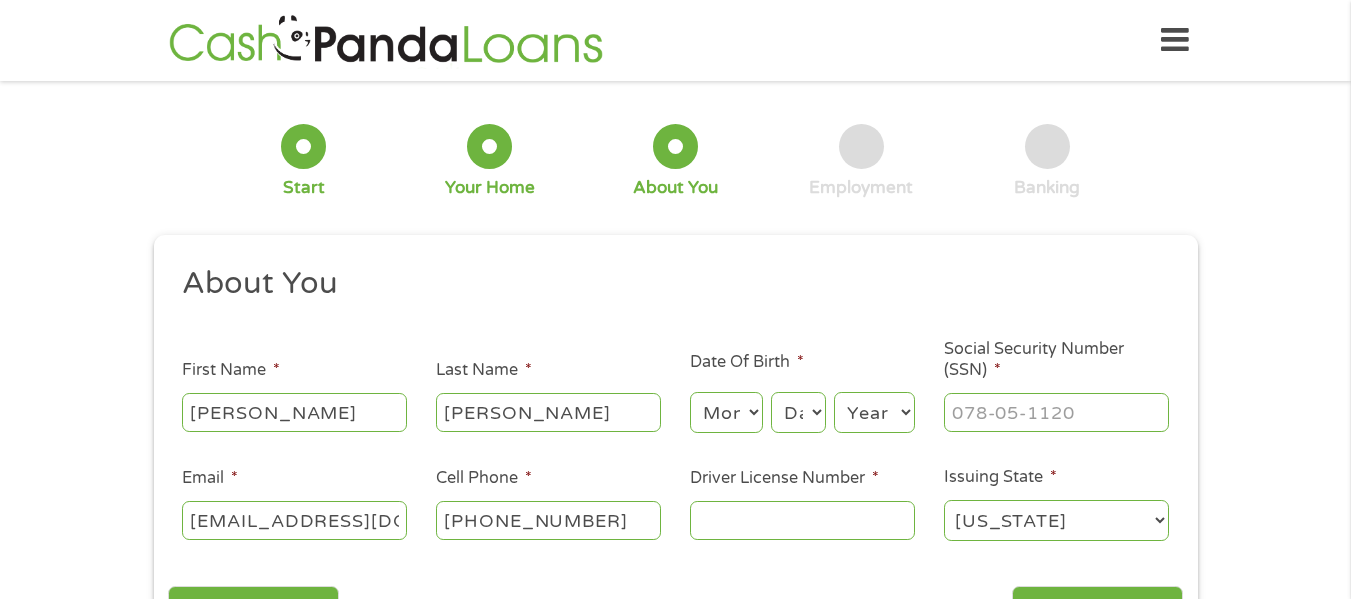 click on "Month Month 1 2 3 4 5 6 7 8 9 10 11 12" at bounding box center (726, 413) 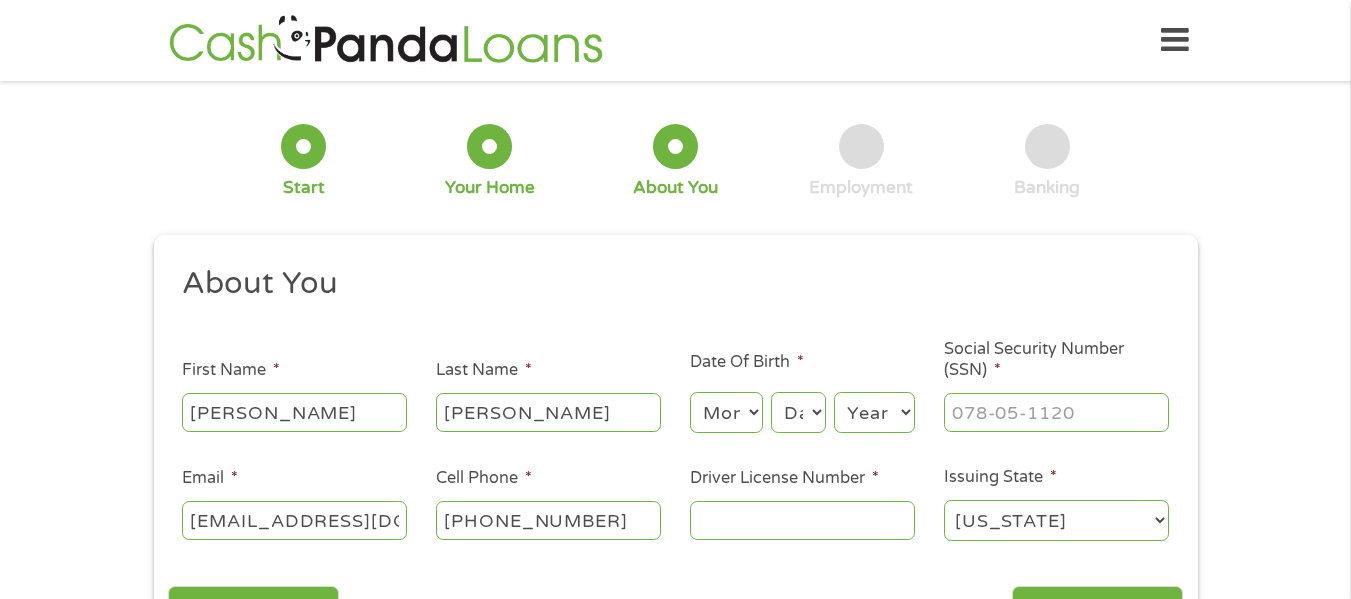 click on "Month 1 2 3 4 5 6 7 8 9 10 11 12" at bounding box center (726, 412) 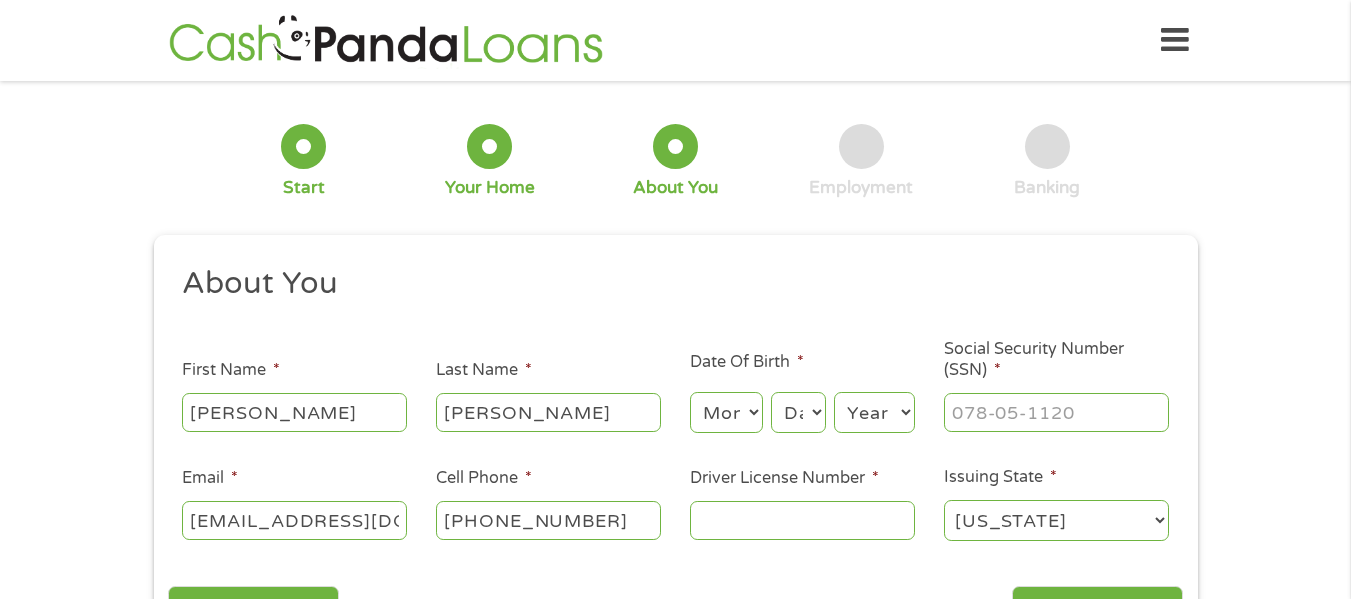 select on "4" 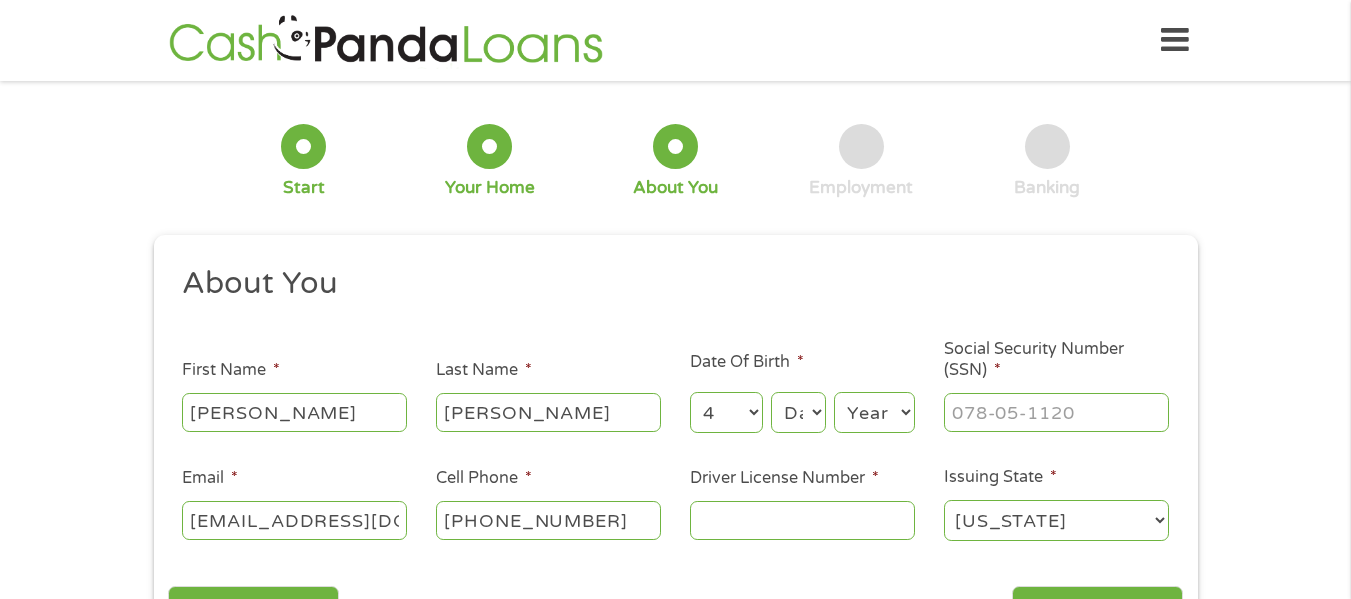 click on "Month 1 2 3 4 5 6 7 8 9 10 11 12" at bounding box center (726, 412) 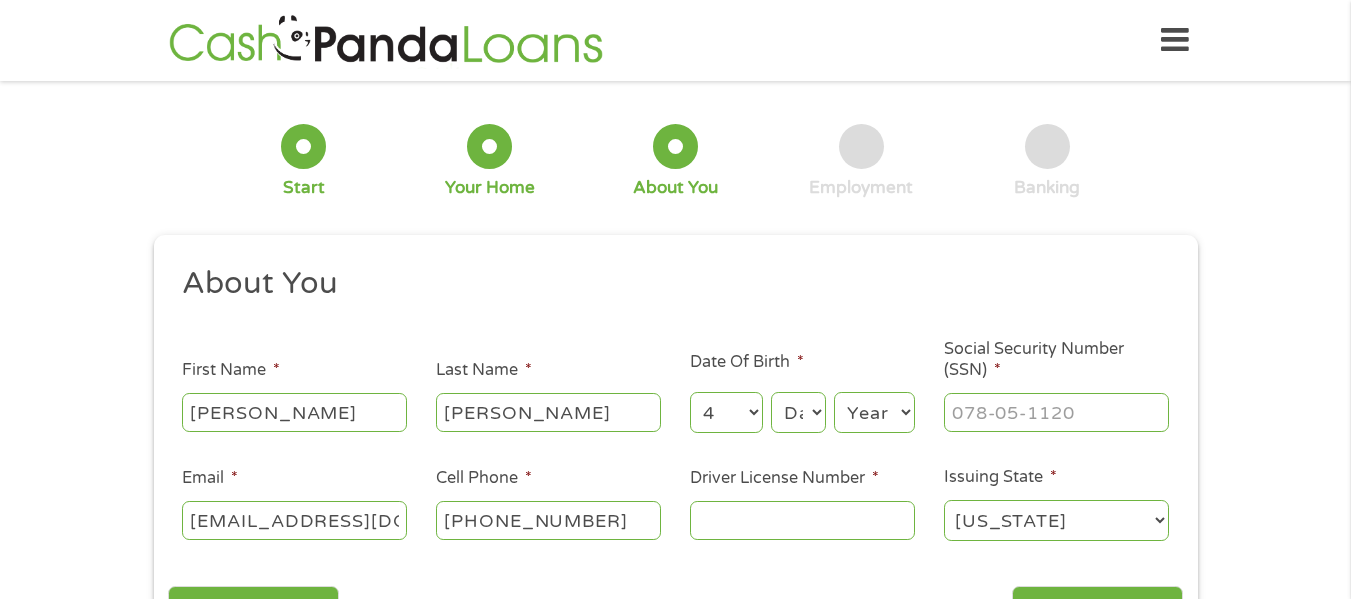 select on "21" 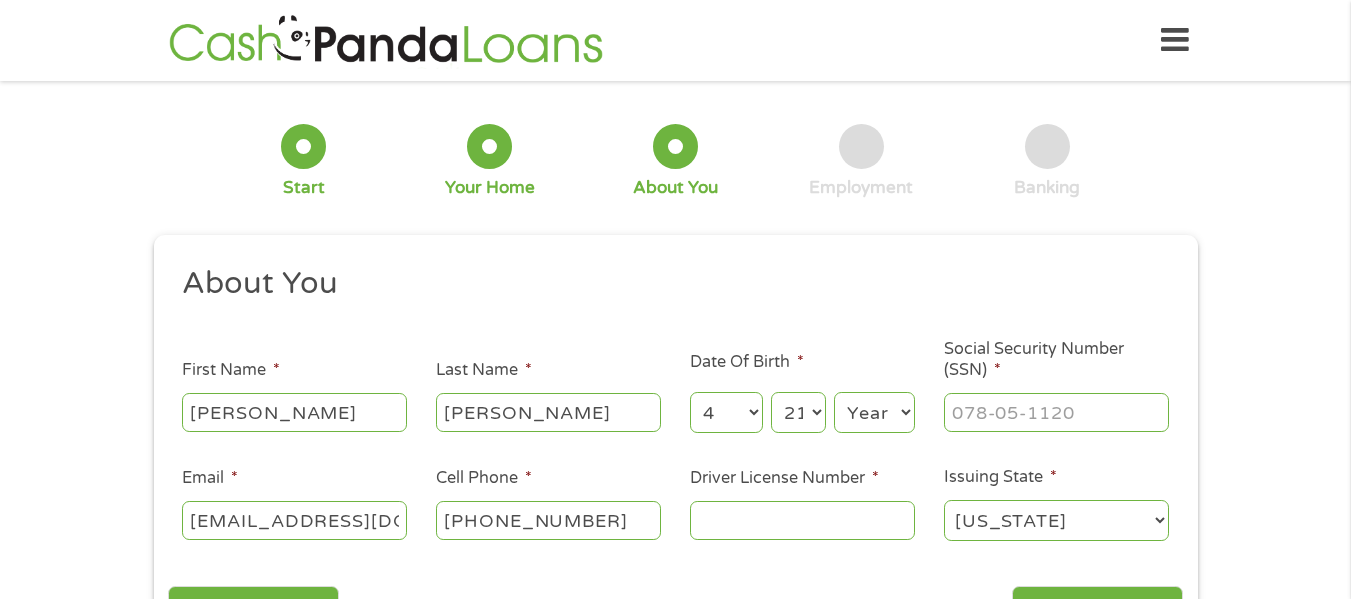 click on "Day 1 2 3 4 5 6 7 8 9 10 11 12 13 14 15 16 17 18 19 20 21 22 23 24 25 26 27 28 29 30 31" at bounding box center (798, 412) 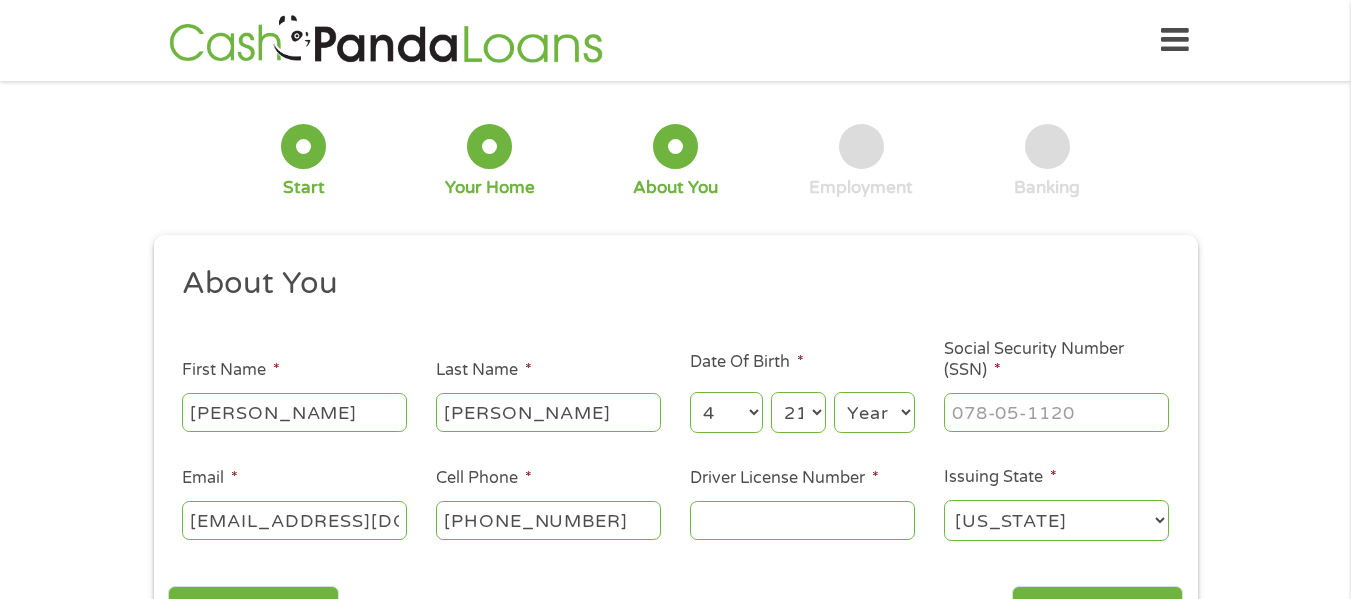 select on "1987" 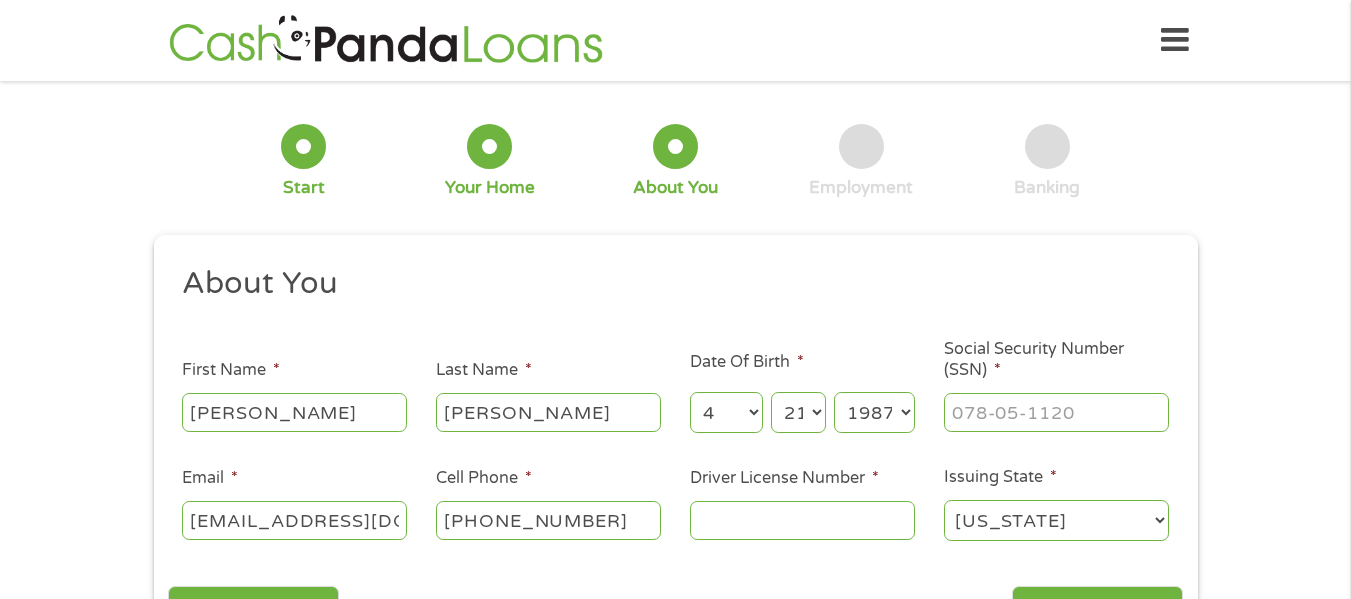 click on "Year [DATE] 2006 2005 2004 2003 2002 2001 2000 1999 1998 1997 1996 1995 1994 1993 1992 1991 1990 1989 1988 1987 1986 1985 1984 1983 1982 1981 1980 1979 1978 1977 1976 1975 1974 1973 1972 1971 1970 1969 1968 1967 1966 1965 1964 1963 1962 1961 1960 1959 1958 1957 1956 1955 1954 1953 1952 1951 1950 1949 1948 1947 1946 1945 1944 1943 1942 1941 1940 1939 1938 1937 1936 1935 1934 1933 1932 1931 1930 1929 1928 1927 1926 1925 1924 1923 1922 1921 1920" at bounding box center (874, 412) 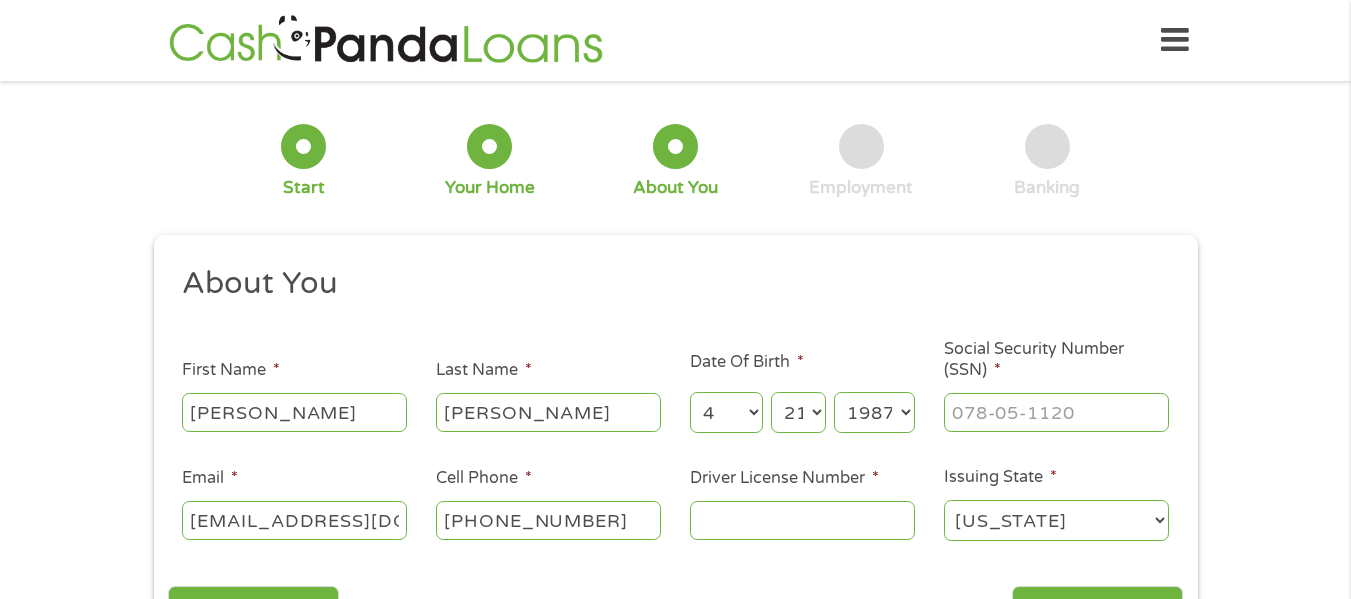 click on "Social Security Number (SSN) *" at bounding box center (1056, 387) 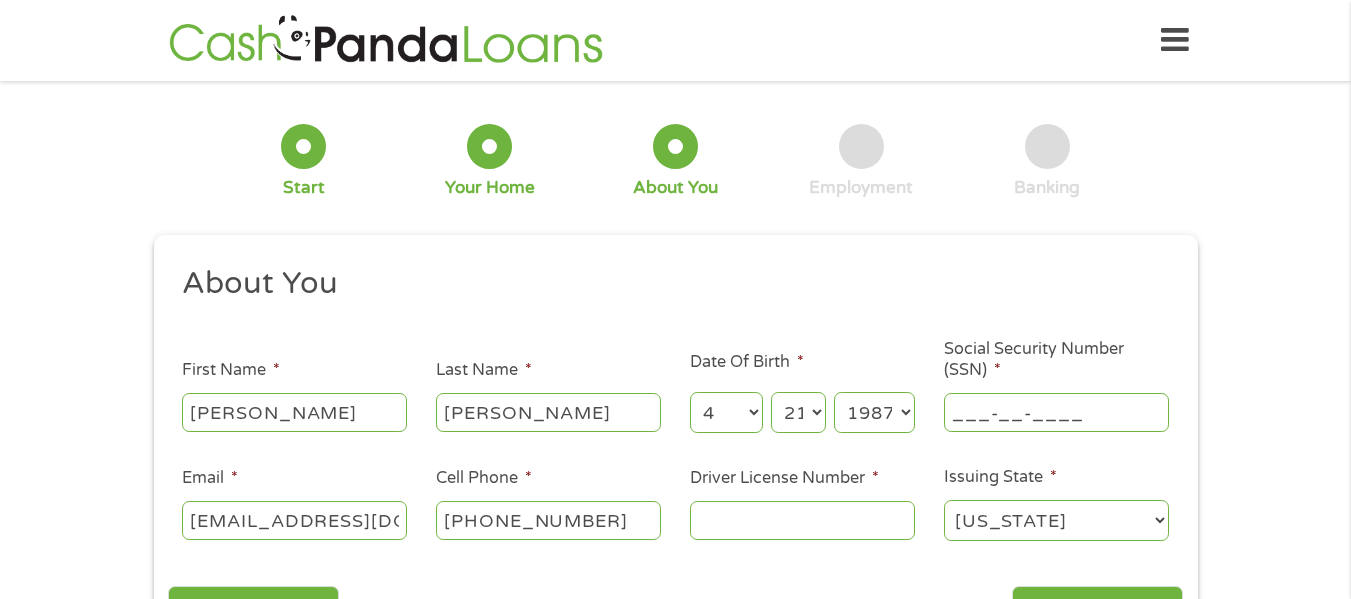 click on "___-__-____" at bounding box center [1056, 412] 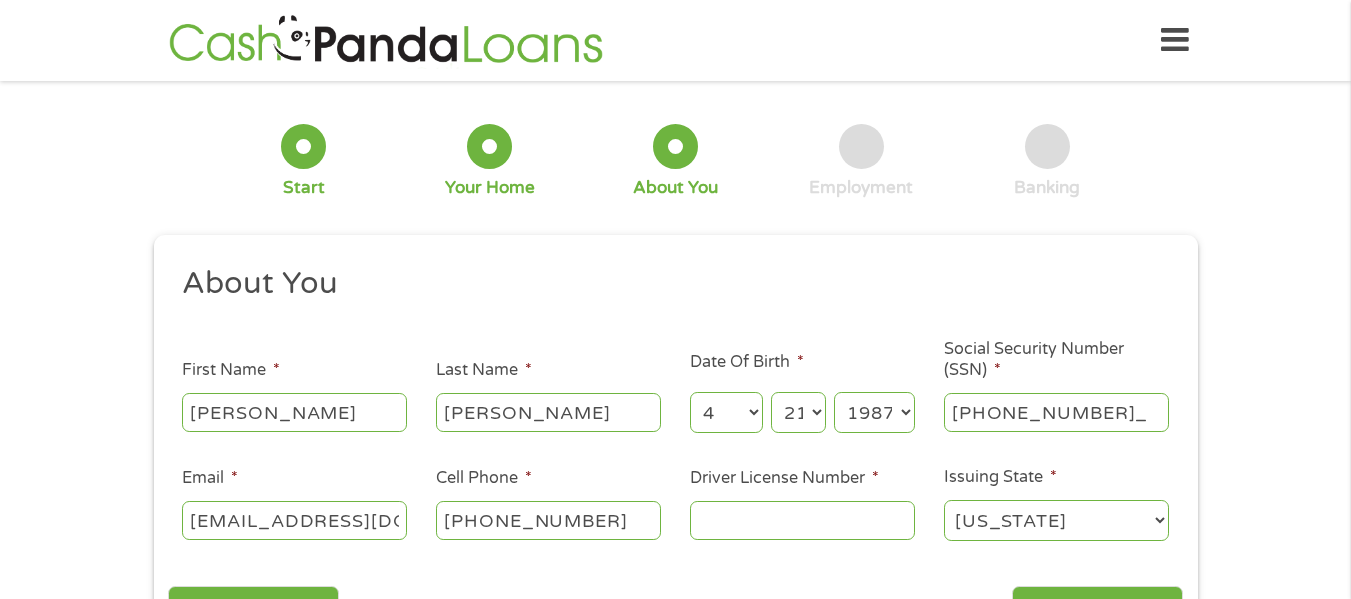type on "606-30-0917" 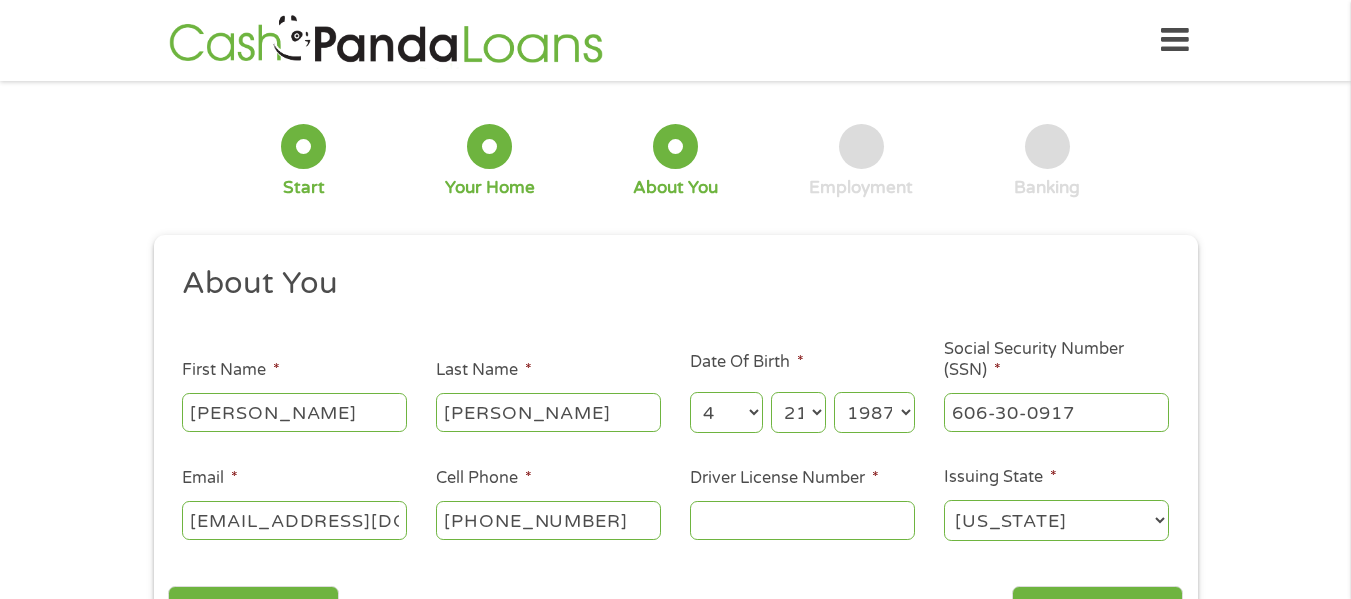click on "Driver License Number *" at bounding box center (802, 520) 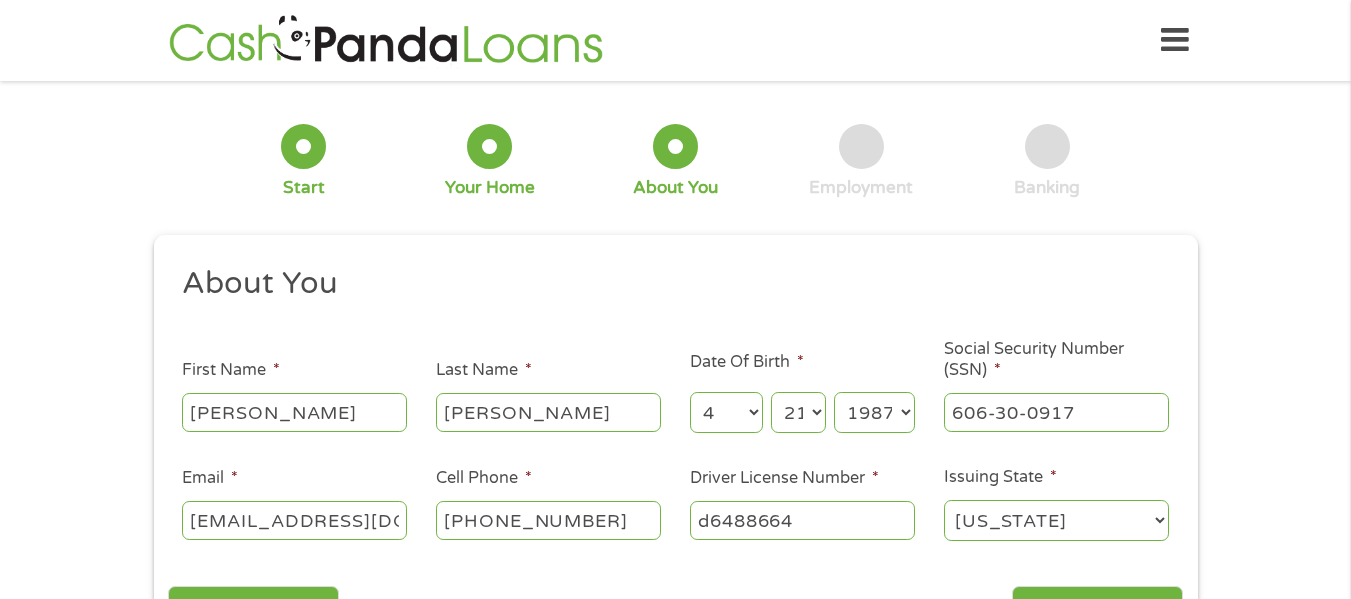 type on "d6488664" 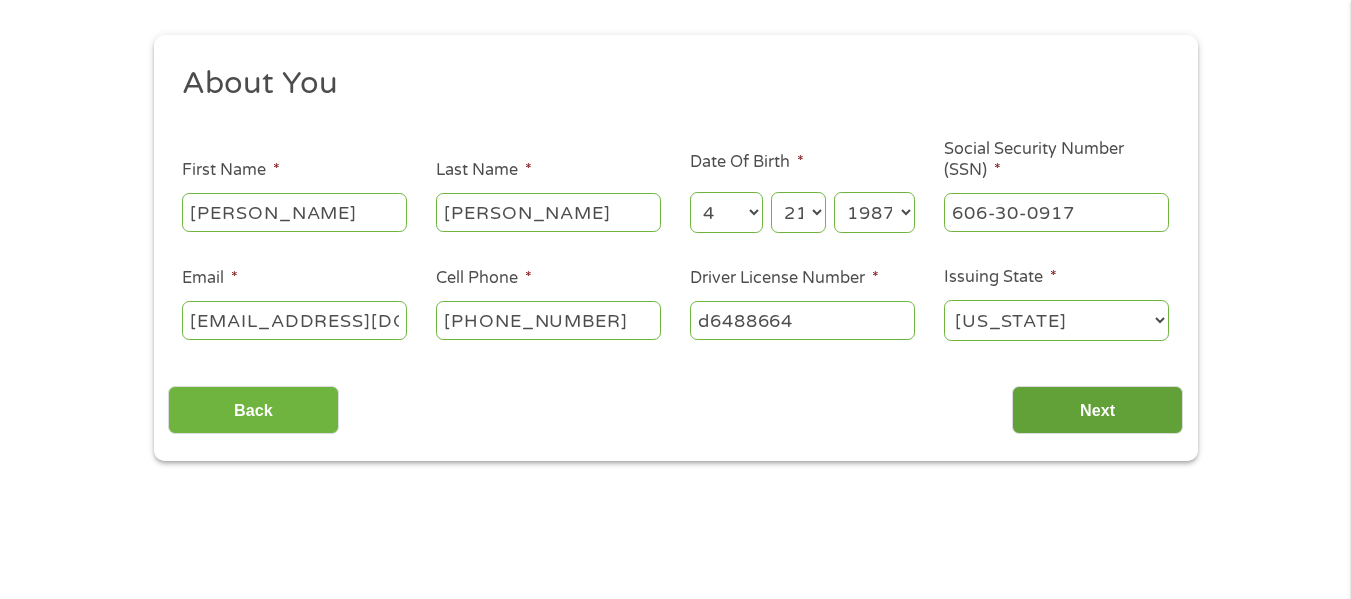 click on "Next" at bounding box center (1097, 410) 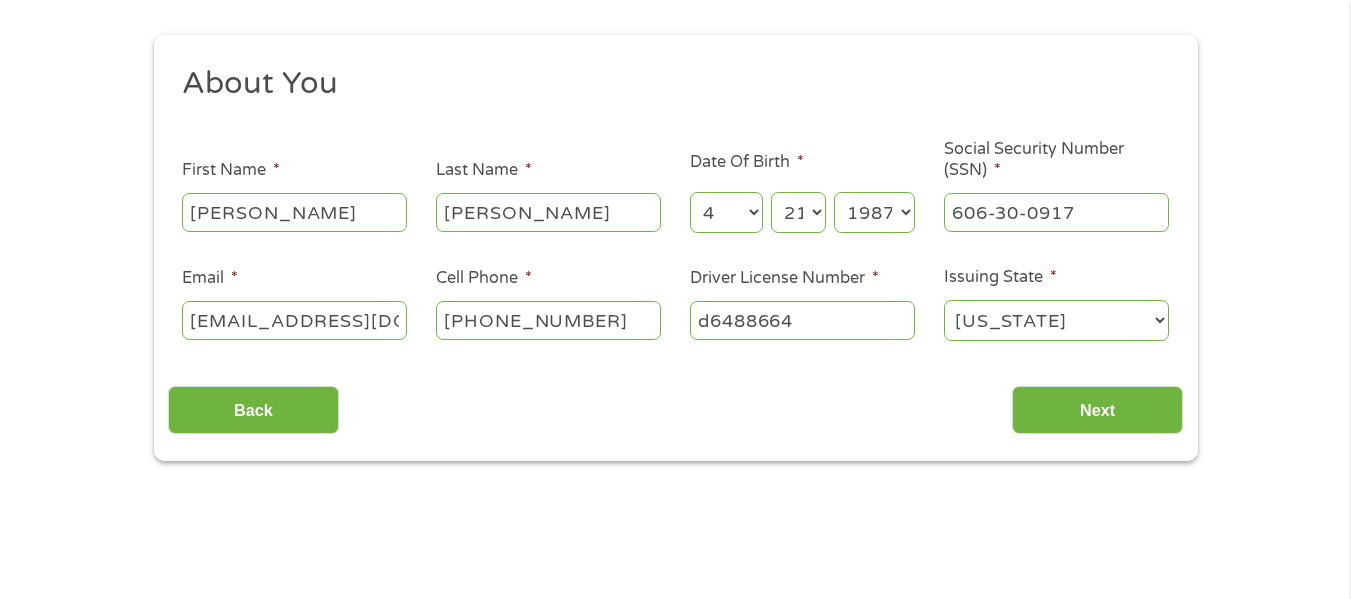 scroll, scrollTop: 8, scrollLeft: 8, axis: both 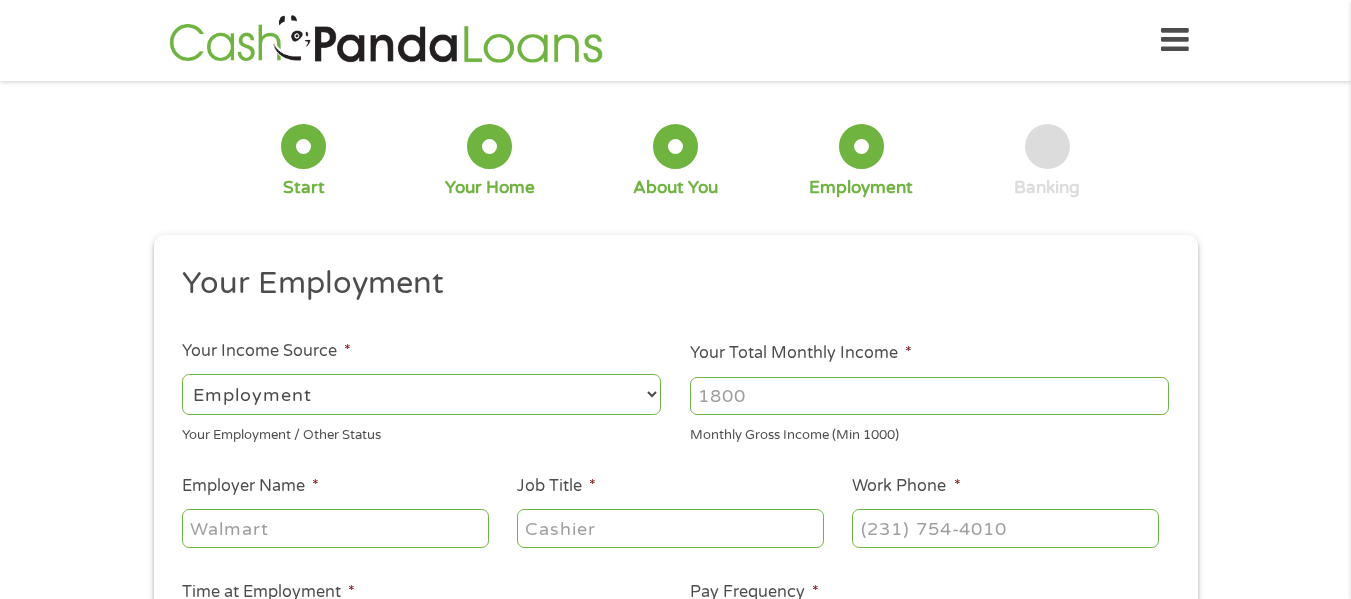 click on "--- Choose one --- Employment [DEMOGRAPHIC_DATA] Benefits" at bounding box center (421, 394) 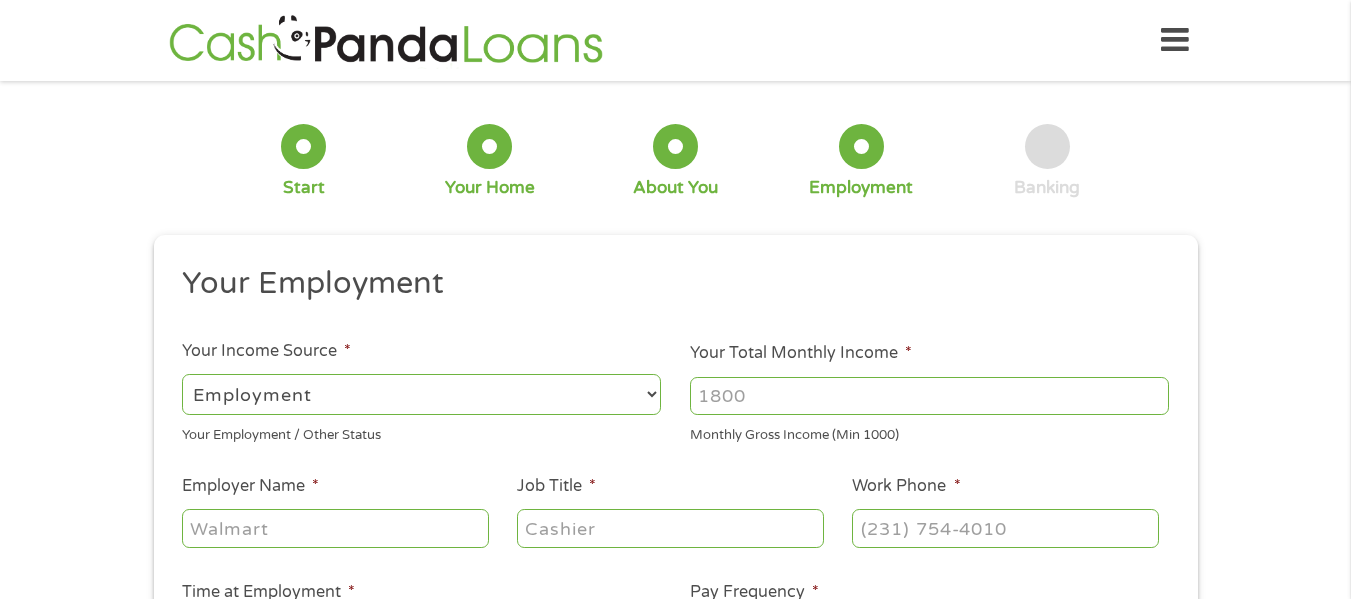 click on "--- Choose one --- Employment [DEMOGRAPHIC_DATA] Benefits" at bounding box center (421, 394) 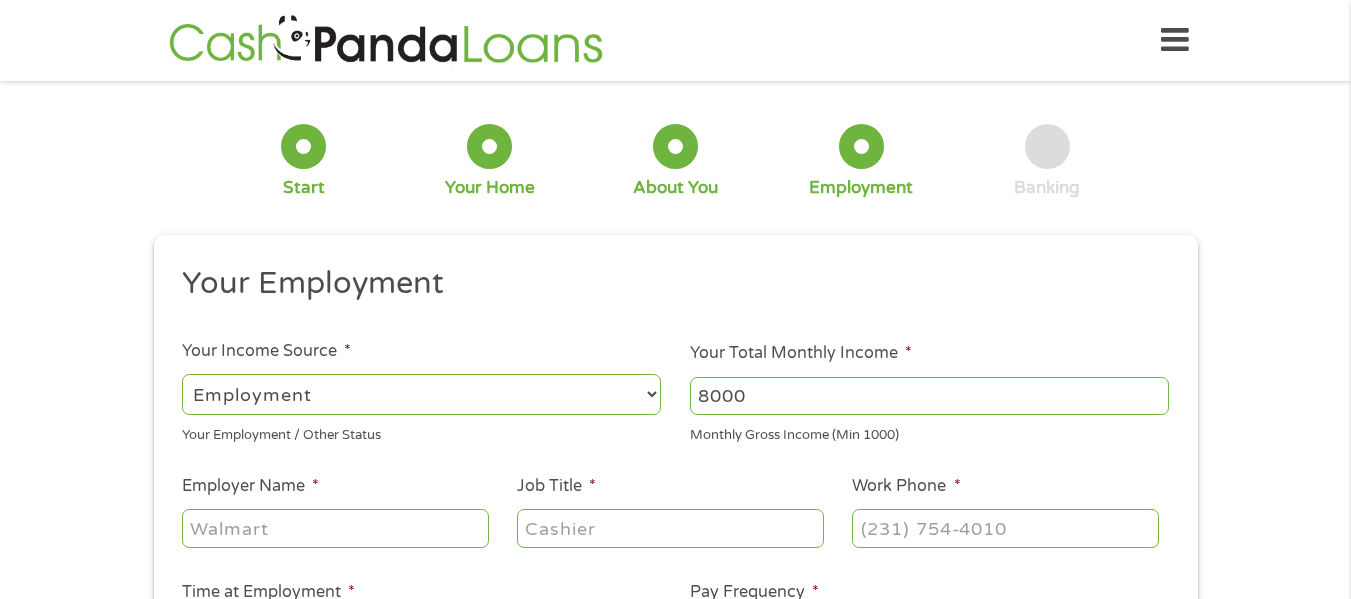 click on "Your Employment Your Income Source * --- Choose one --- Employment [DEMOGRAPHIC_DATA] Benefits Your Employment / Other Status Your Total Monthly Income * 8000 Monthly Gross Income (Min 1000) This field is hidden when viewing the form Other Income * 0 Pension, Spouse & any Other Income Employer Name * Job Title * Work Phone * Time at Employment * --- Choose one --- 1 Year or less 1 - 2 Years 2 - 4 Years Over 4 Years Pay Frequency * --- Choose one --- Every 2 Weeks Every Week Monthly Semi-Monthly Next Pay Date (DD/MM/YYYY) * Are you Active Military * No Yes Are you Paid by Direct Deposit * Yes No" at bounding box center (675, 523) 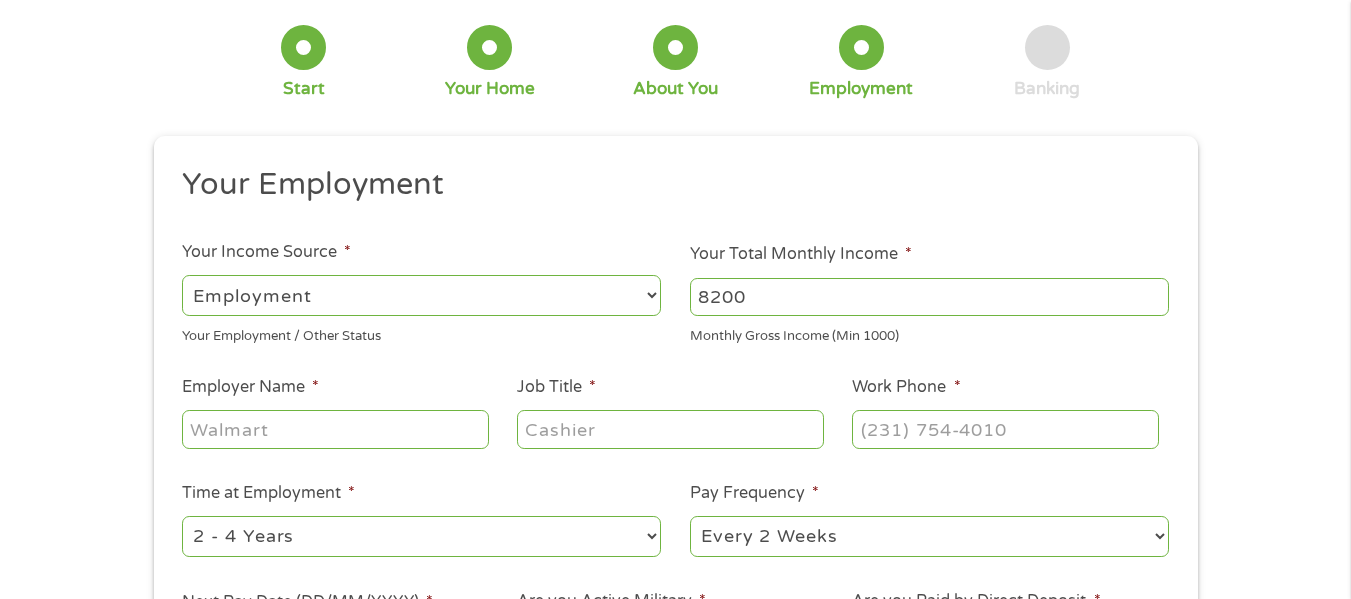scroll, scrollTop: 100, scrollLeft: 0, axis: vertical 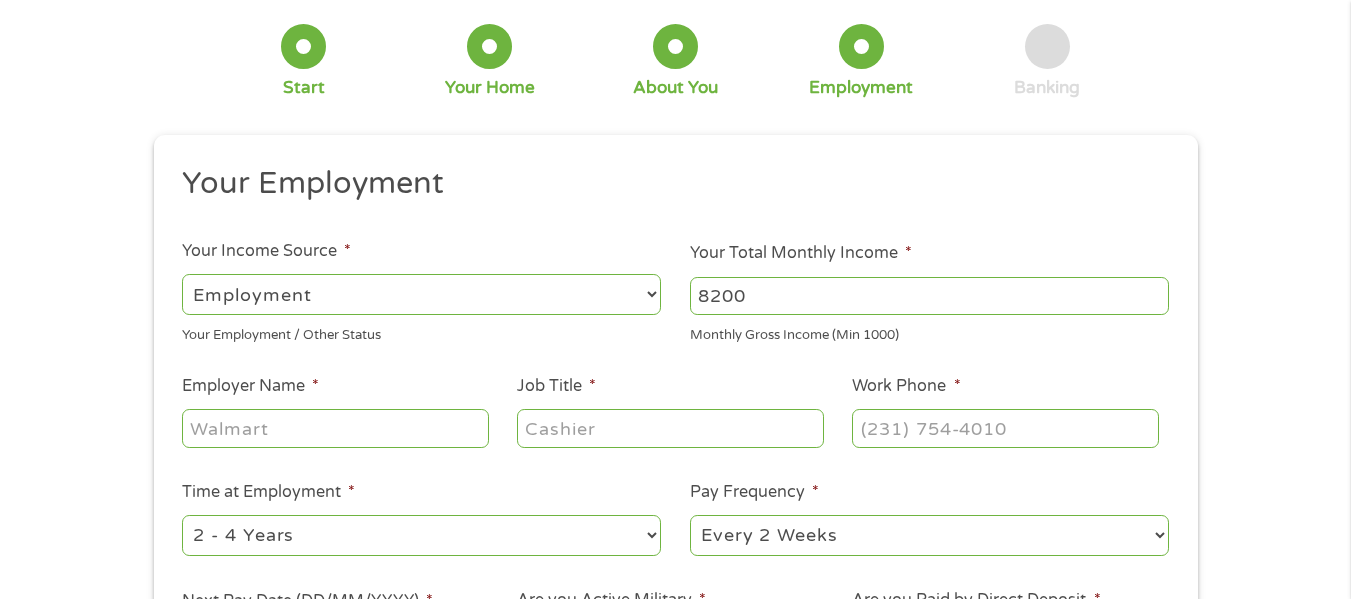 type on "8200" 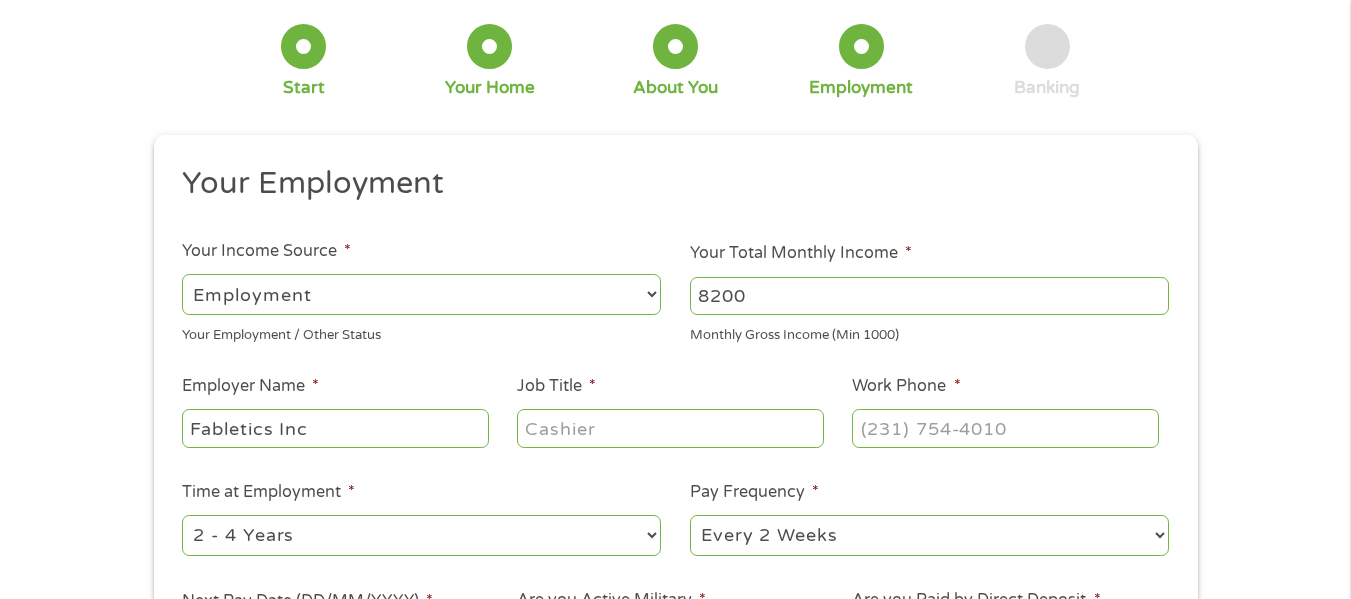 type on "Fabletics Inc" 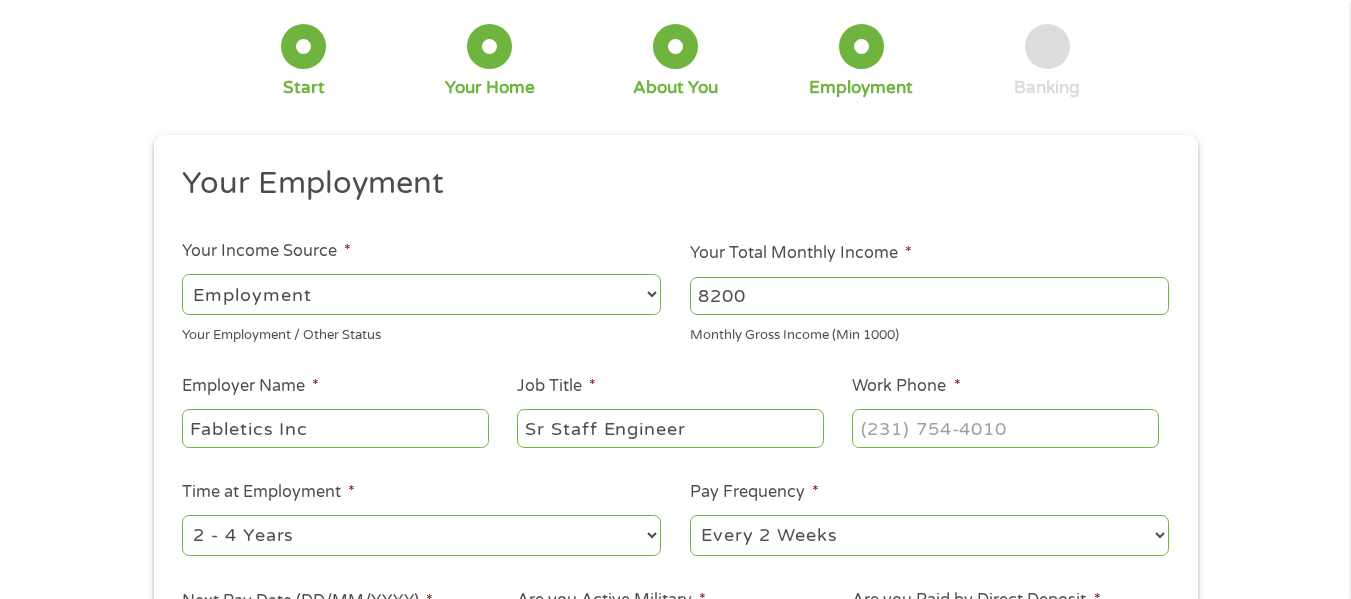 type on "Sr Staff Engineer" 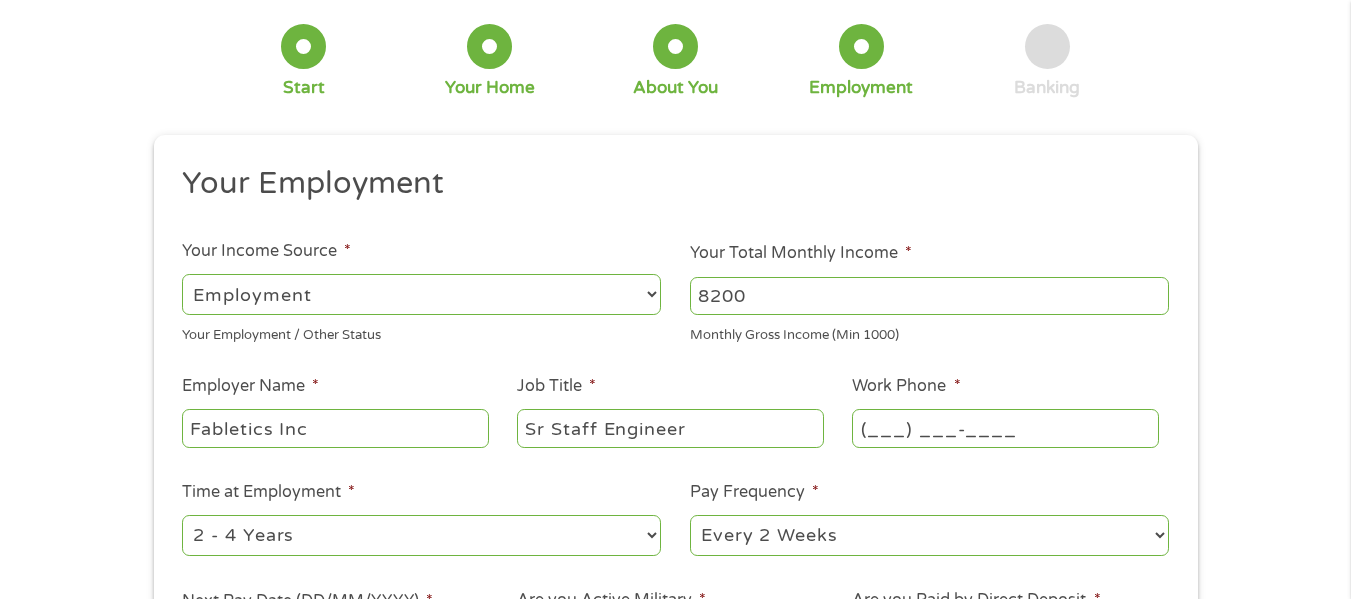 click on "(___) ___-____" at bounding box center (1005, 428) 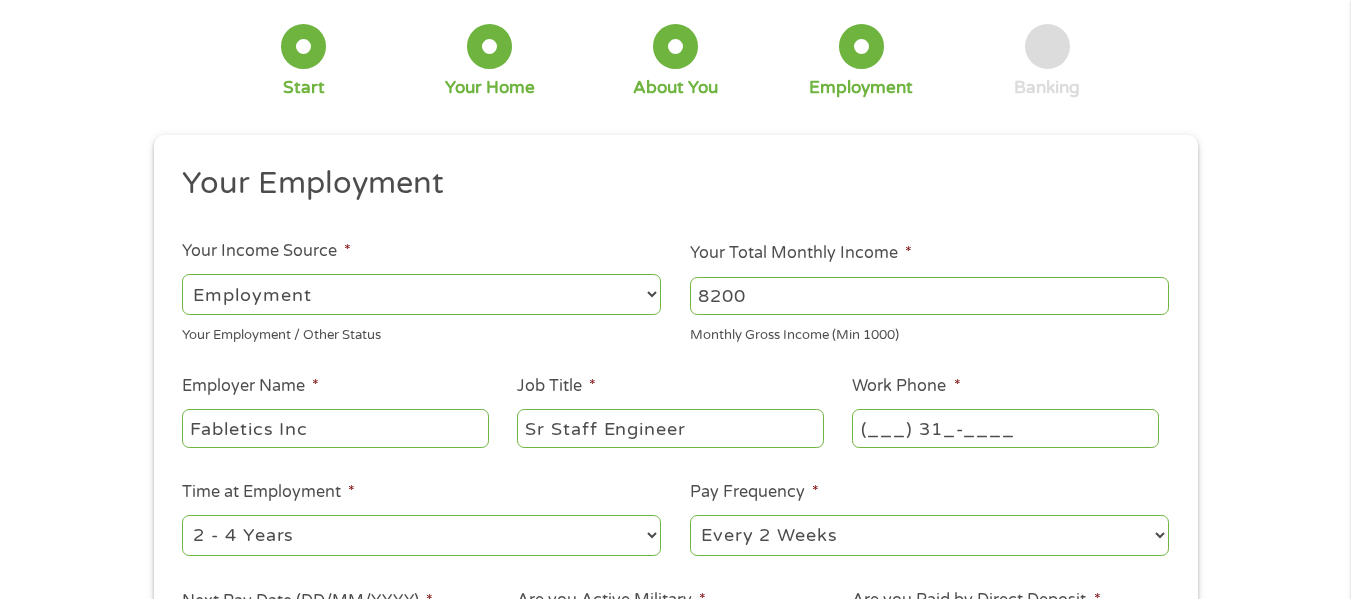 type on "(___) 310-____" 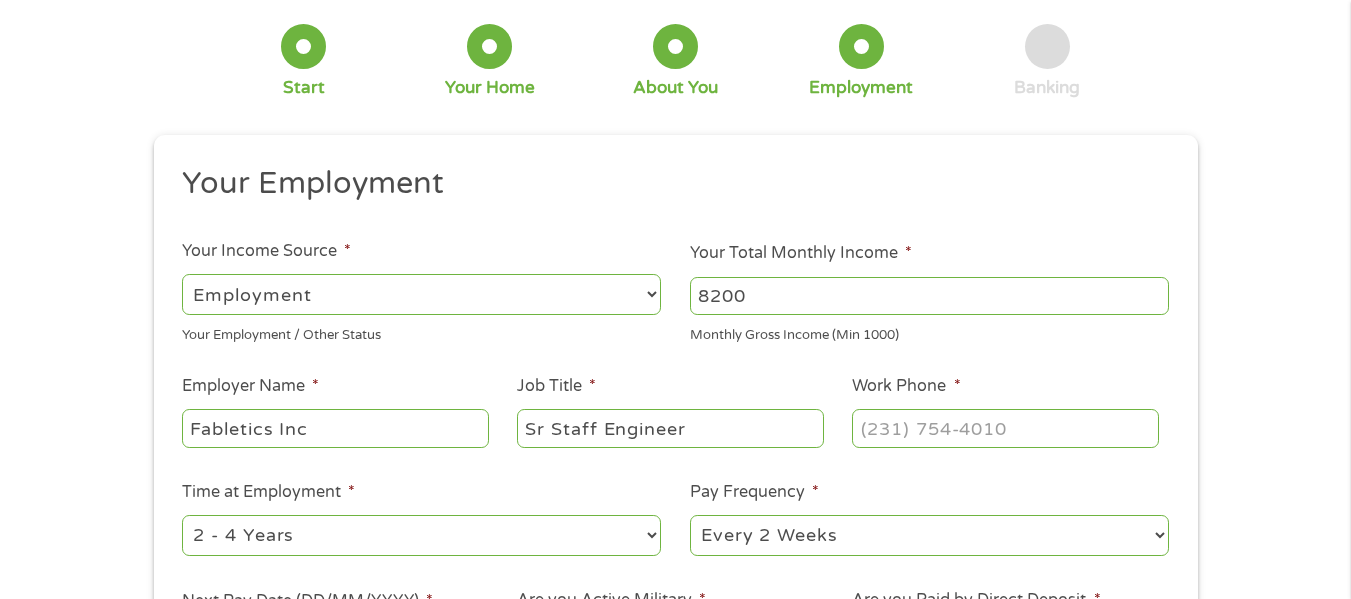 type on "(___) ___-____" 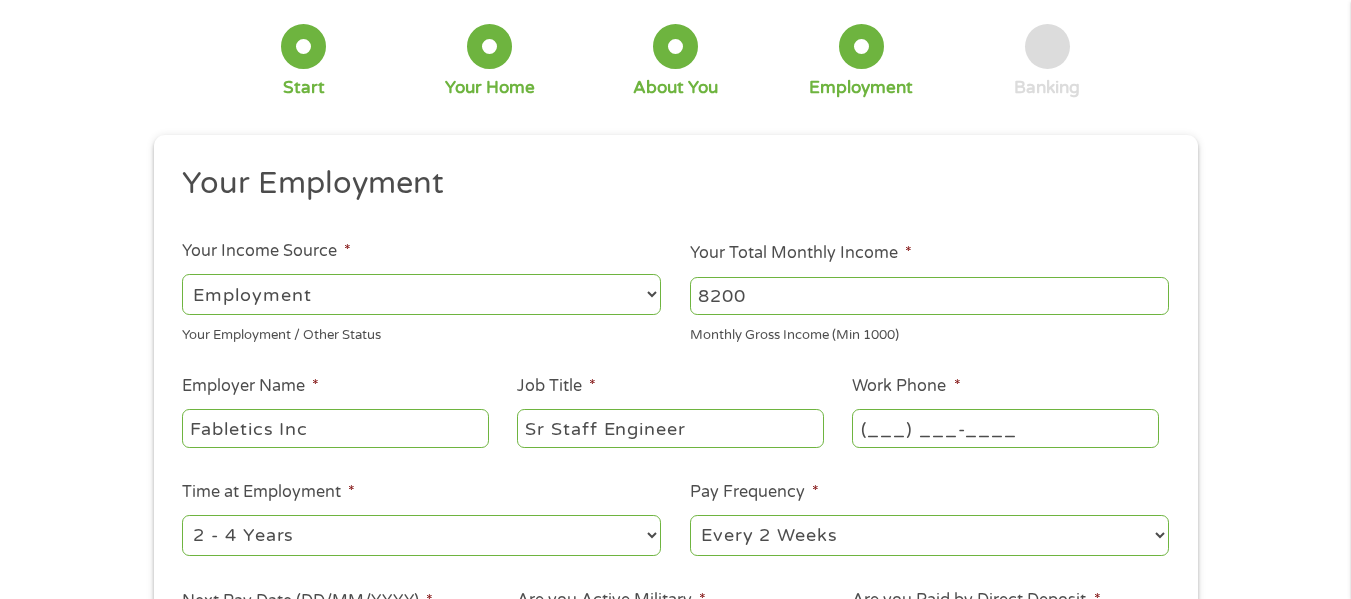 click on "(___) ___-____" at bounding box center (1005, 428) 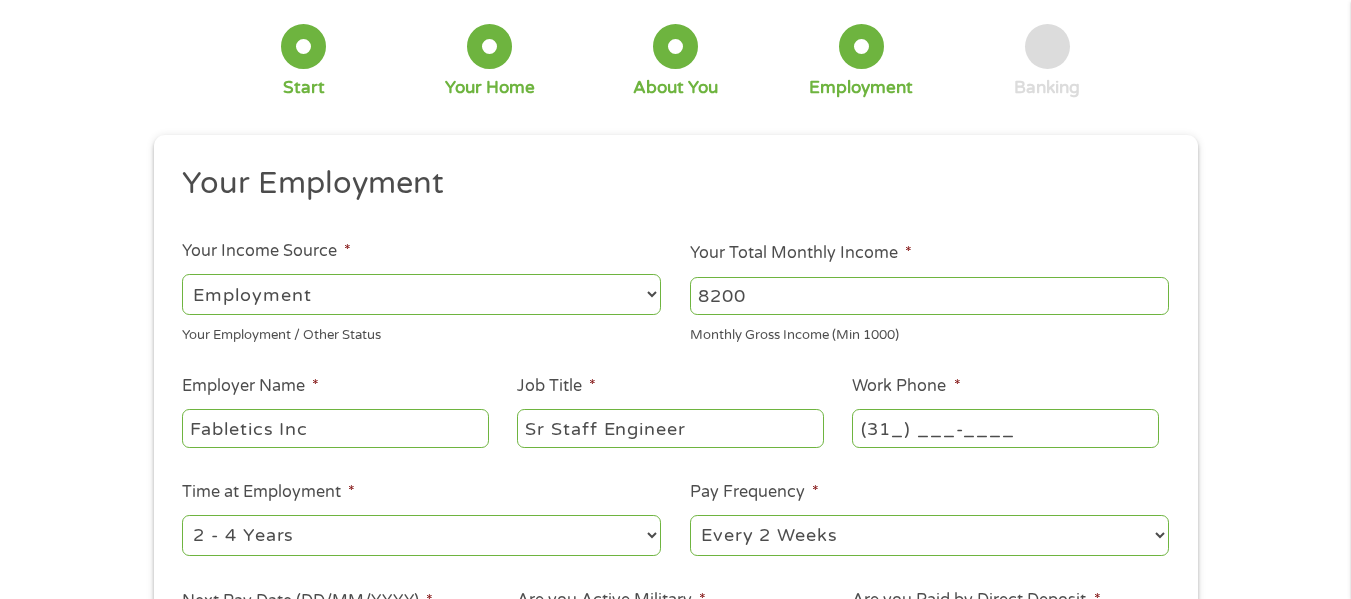 type on "(310) ___-____" 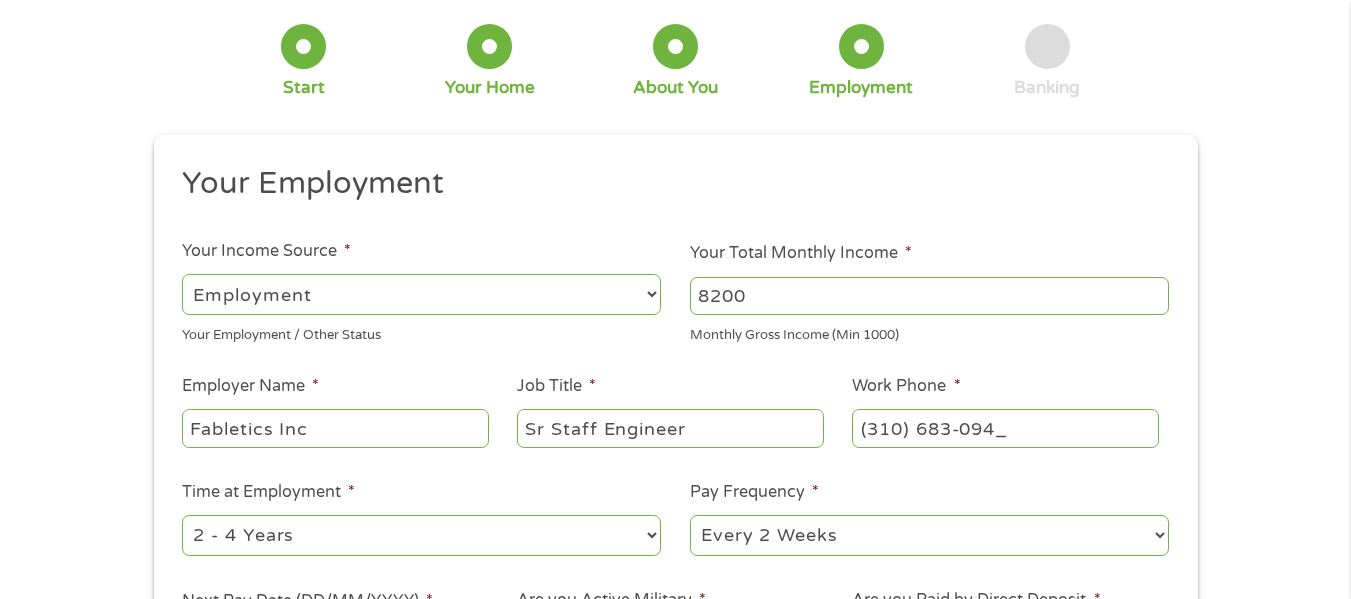type on "[PHONE_NUMBER]" 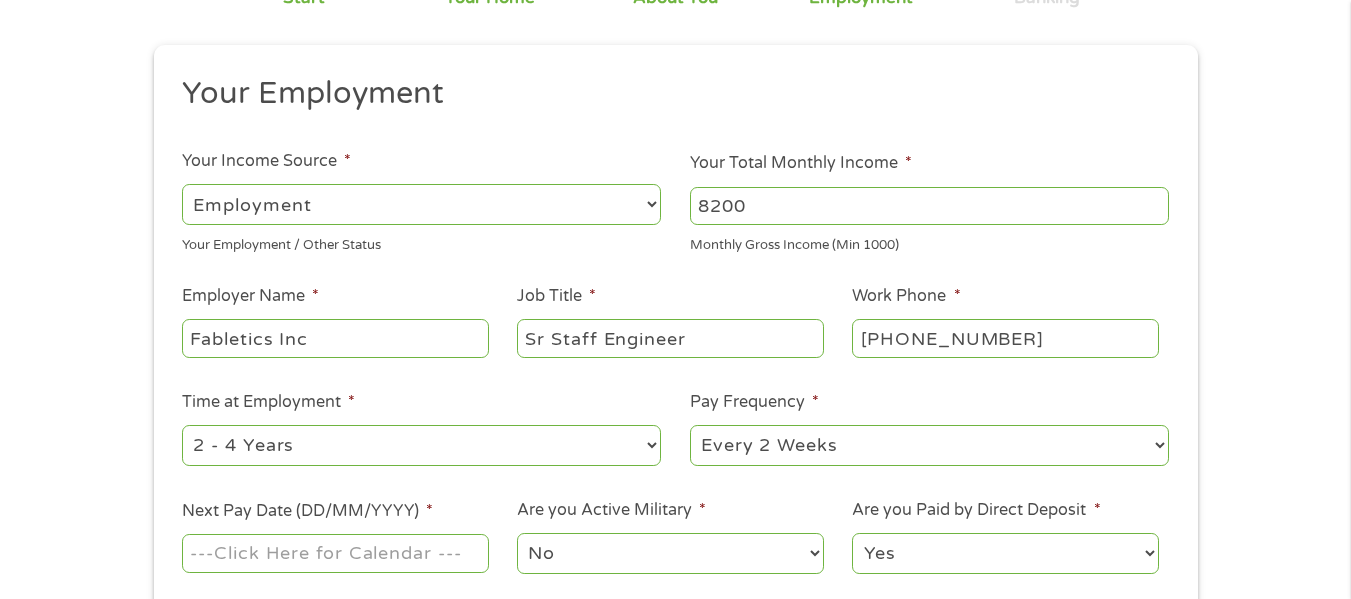 scroll, scrollTop: 400, scrollLeft: 0, axis: vertical 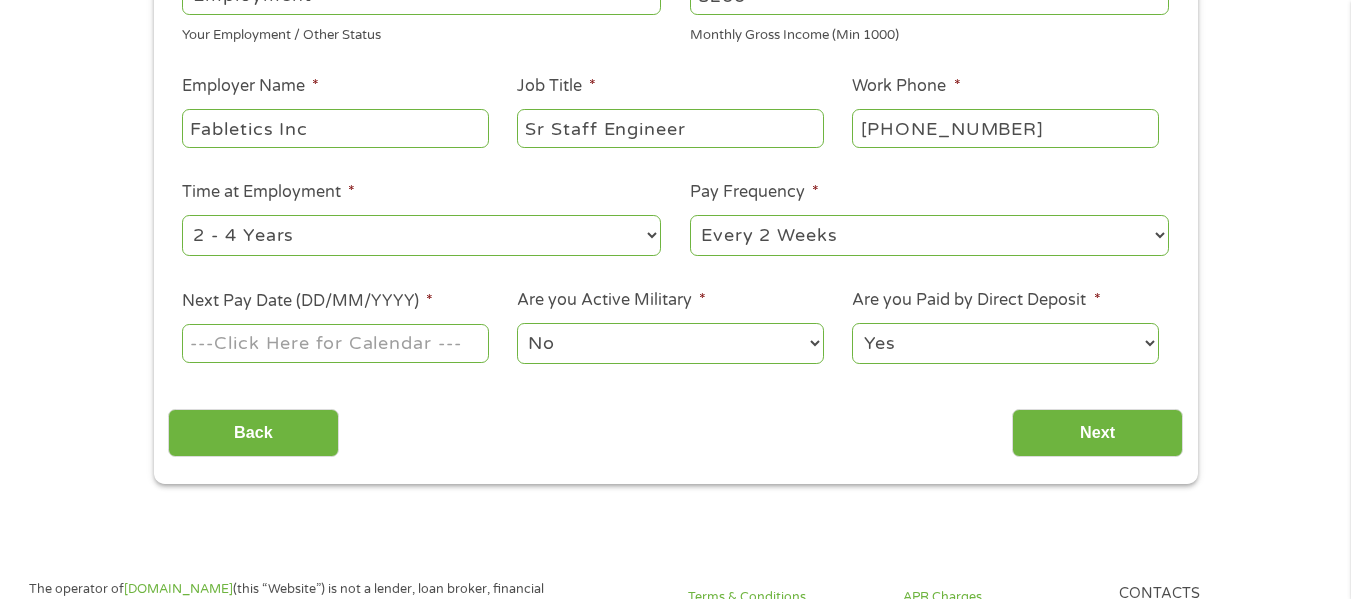 click on "--- Choose one --- 1 Year or less 1 - 2 Years 2 - 4 Years Over 4 Years" at bounding box center (421, 235) 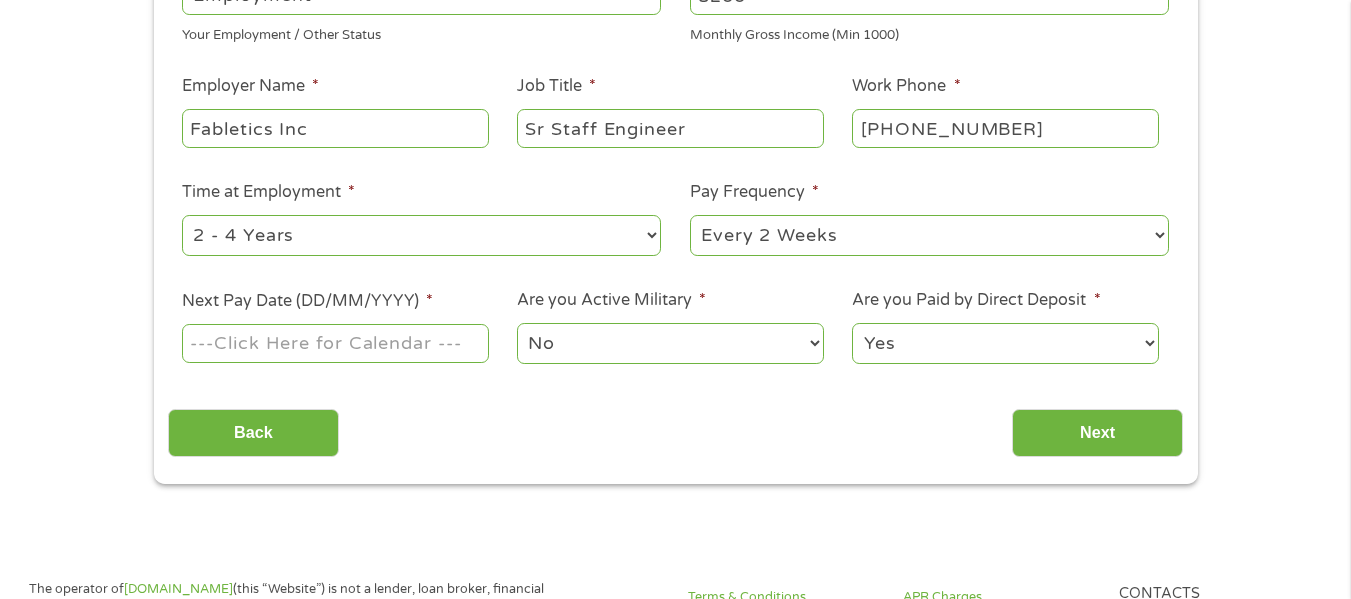 select on "60months" 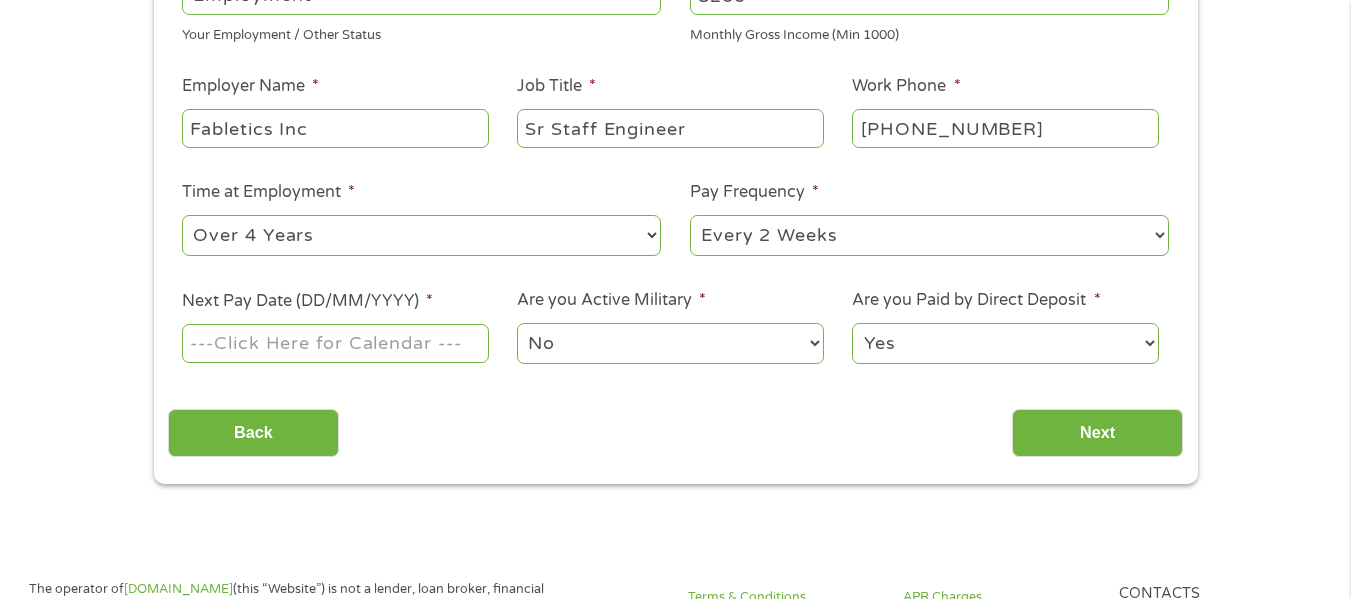 click on "--- Choose one --- 1 Year or less 1 - 2 Years 2 - 4 Years Over 4 Years" at bounding box center (421, 235) 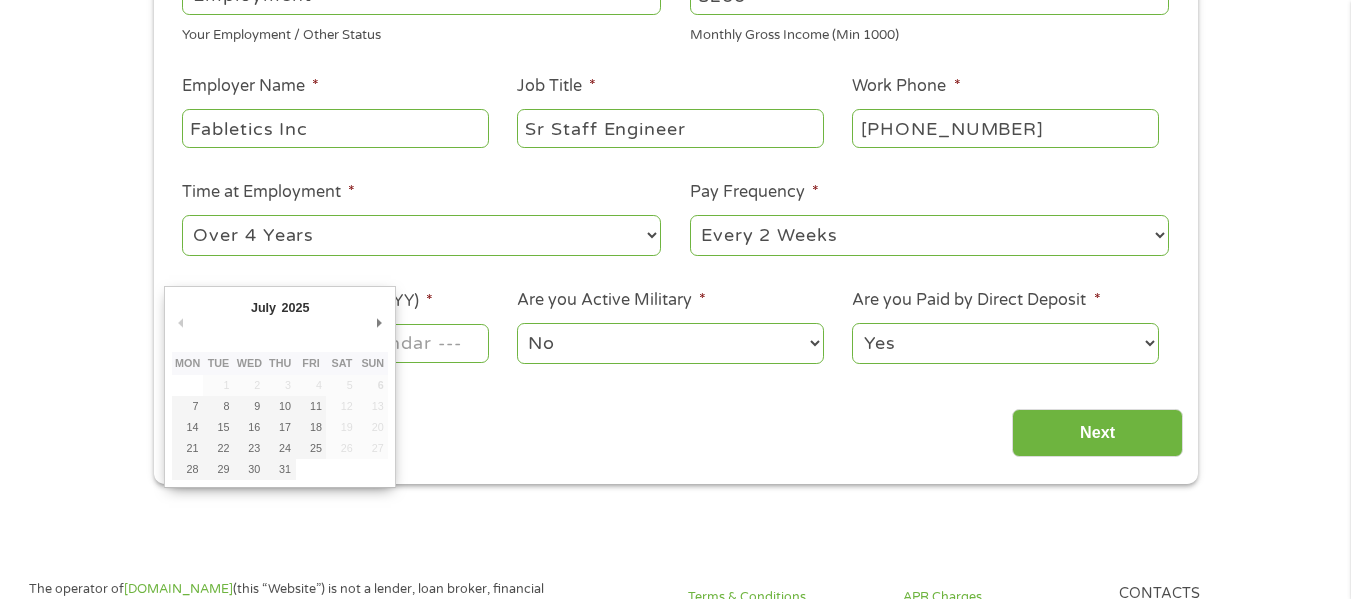 click on "Home   Get Loan Offer   How it works   FAQs   Blog   Cash Loans   Quick Loans   Online Loans   Payday Loans   Cash Advances   Préstamos   Paycheck Loans Near Me   Artificial Intelligence Loans   Contact Us                     1         Start   2         Your Home   3         About You   4         Employment   5         Banking   6
This field is hidden when viewing the form gclid EAIaIQobChMI2q2NisypjgMVkARECB1COzpkEAAYBCAAEgKeI_D_BwE This field is hidden when viewing the form Referrer [URL][DOMAIN_NAME][DATE] This field is hidden when viewing the form Source adwords This field is hidden when viewing the form Campaign 22082442849 e c" at bounding box center (675, 860) 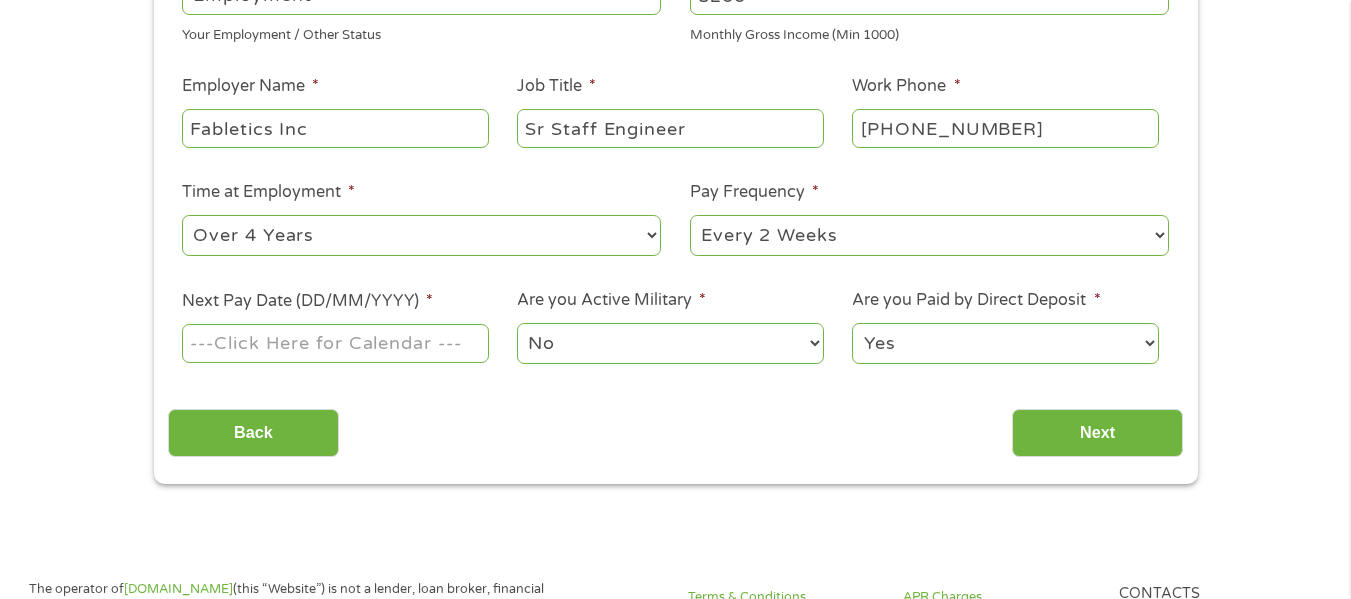 click on "Next Pay Date (DD/MM/YYYY) *" at bounding box center (335, 343) 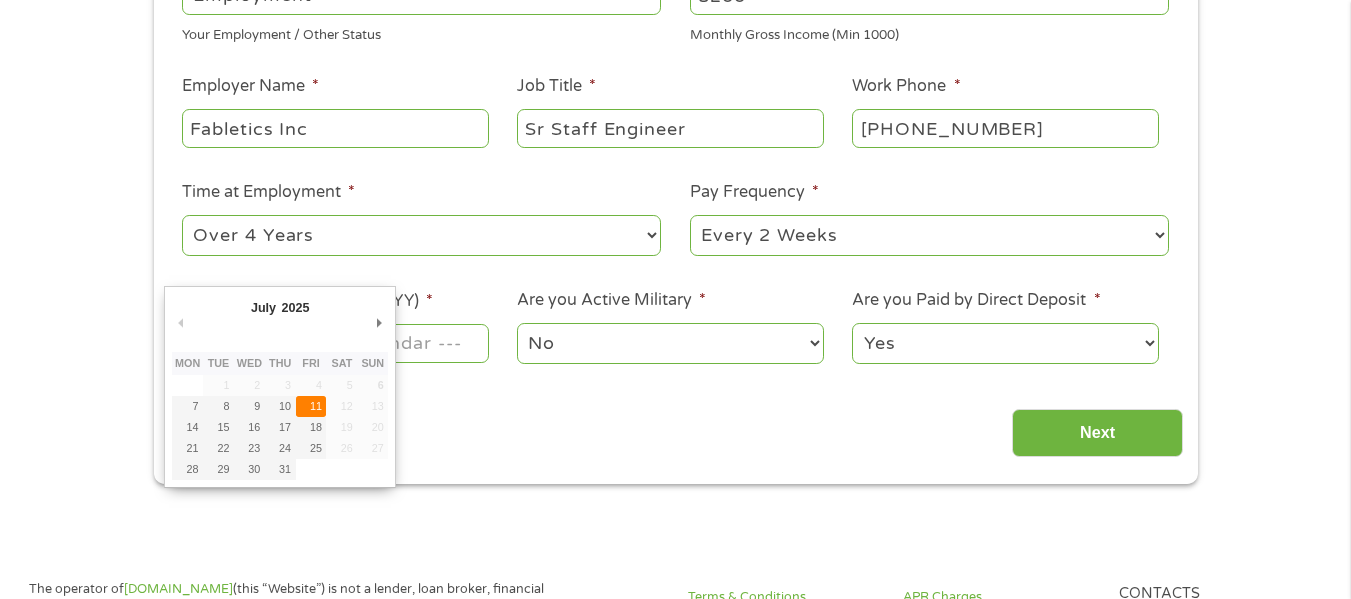 type on "[DATE]" 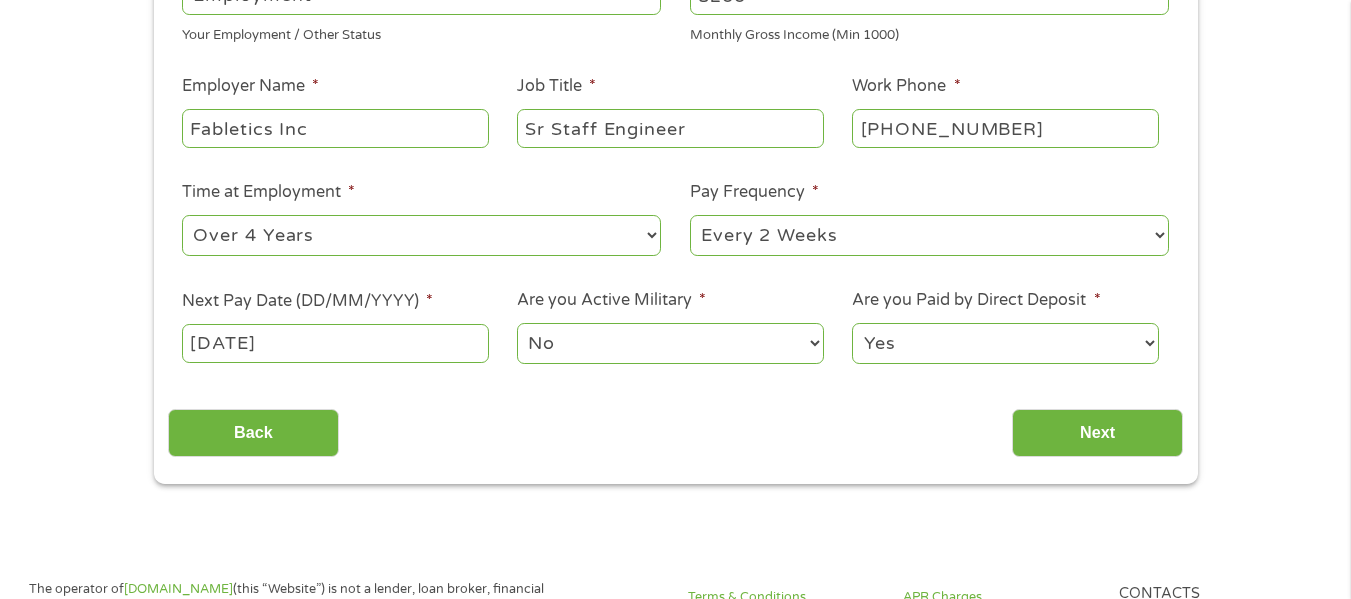 click on "No Yes" at bounding box center (670, 343) 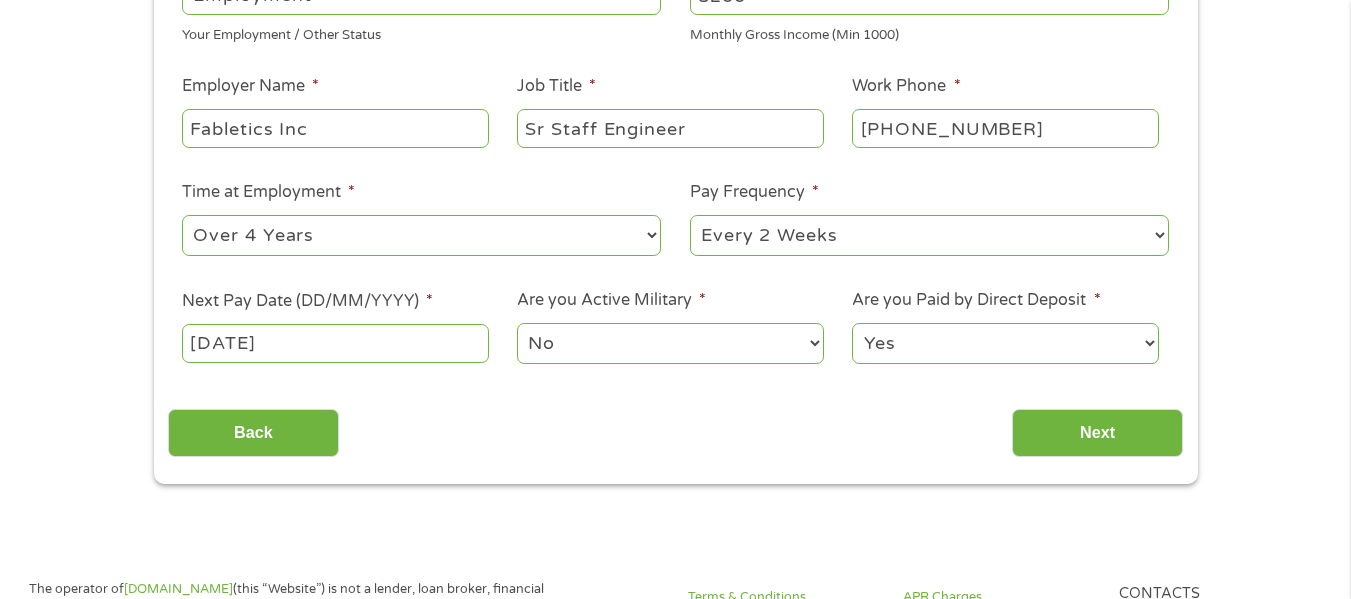 click on "Yes No" at bounding box center (1005, 343) 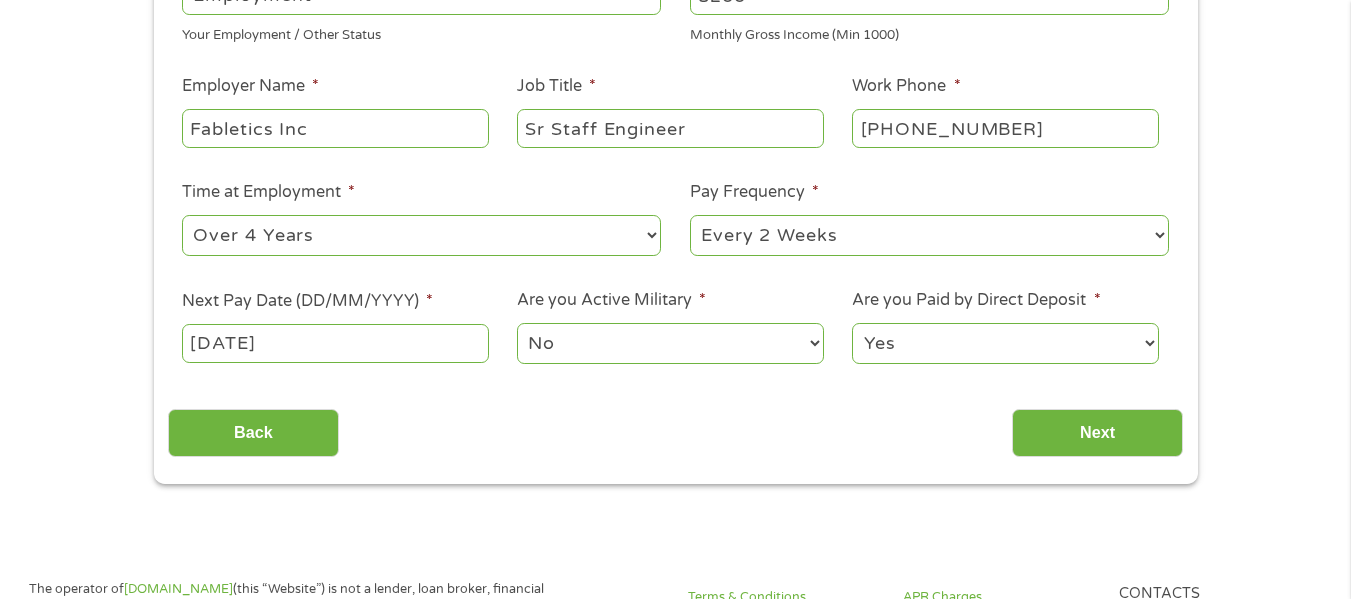 click on "Yes No" at bounding box center [1005, 343] 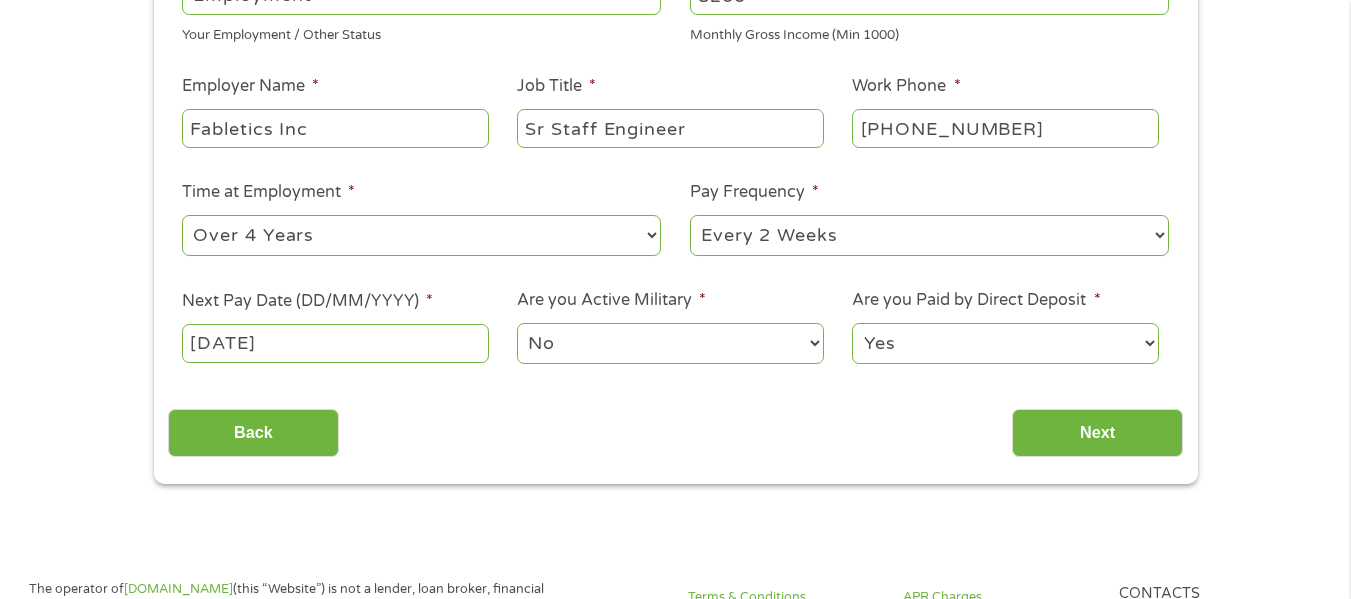 click on "Back   Next" at bounding box center [675, 425] 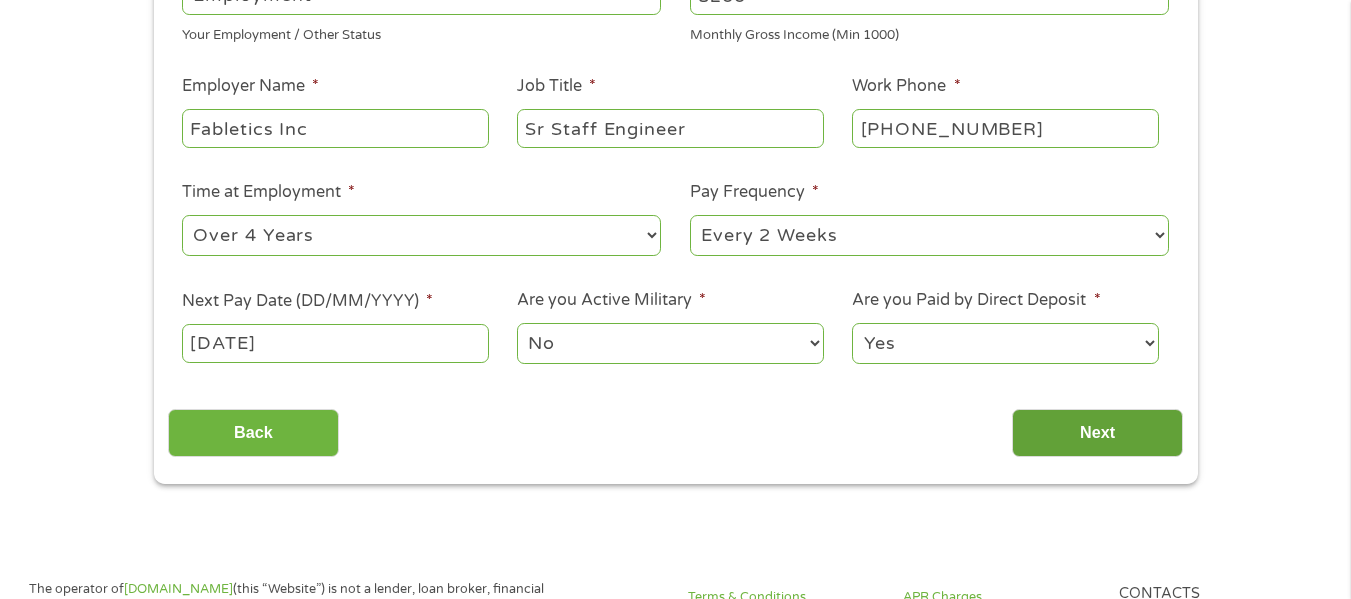 click on "Next" at bounding box center [1097, 433] 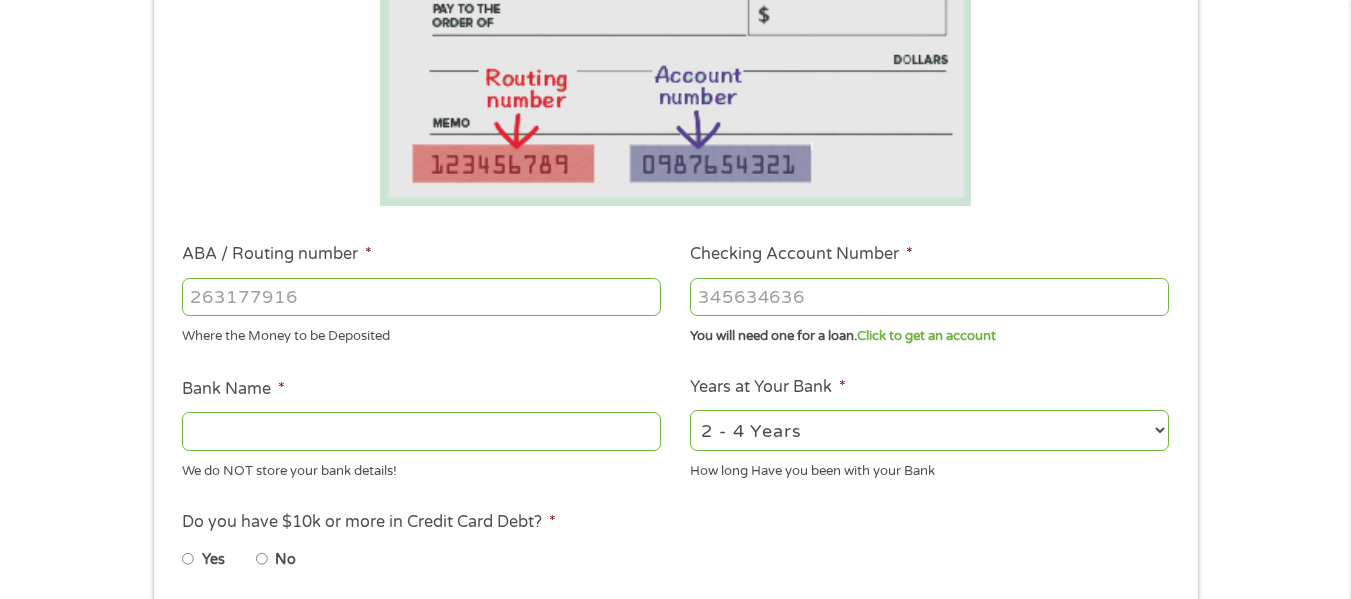 scroll, scrollTop: 8, scrollLeft: 8, axis: both 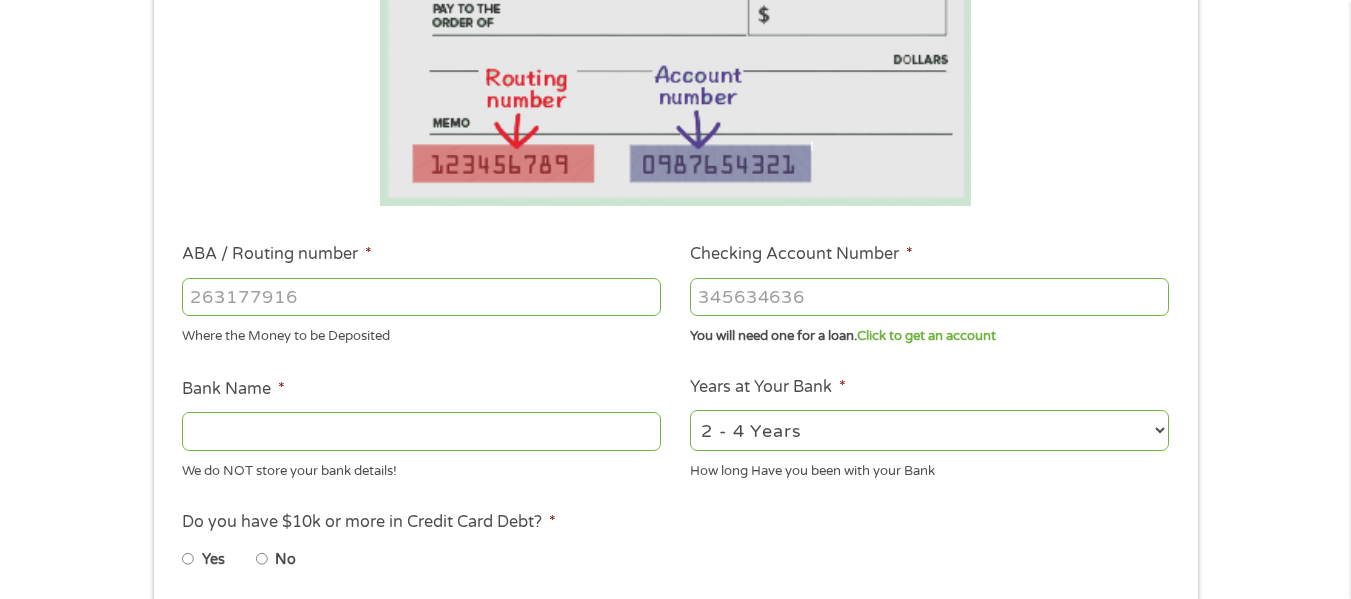 click on "ABA / Routing number *" at bounding box center [421, 297] 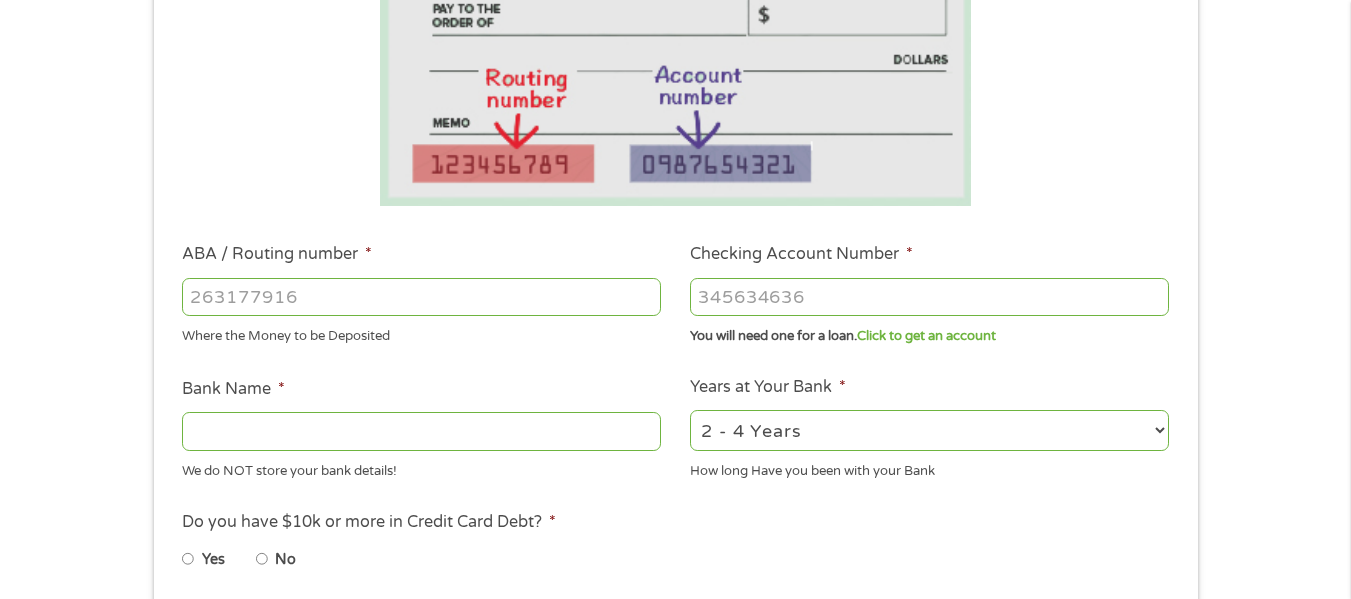click on "Checking Account Number *" at bounding box center (929, 297) 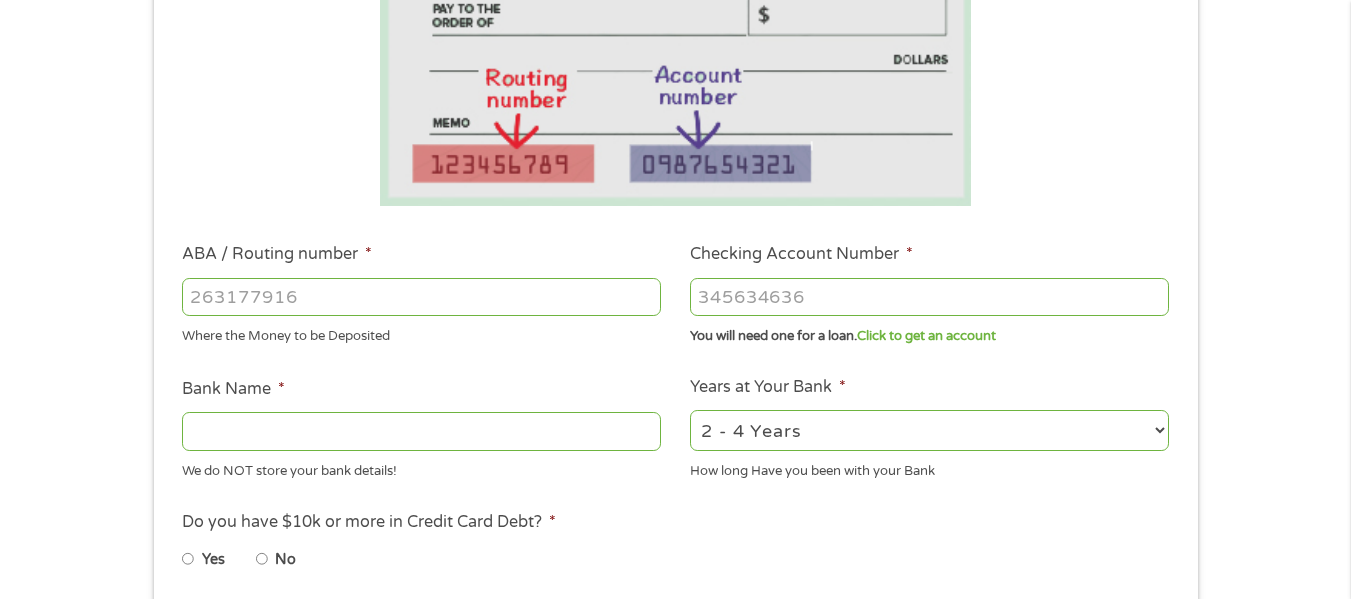 click on "Checking Account Number *" at bounding box center [929, 297] 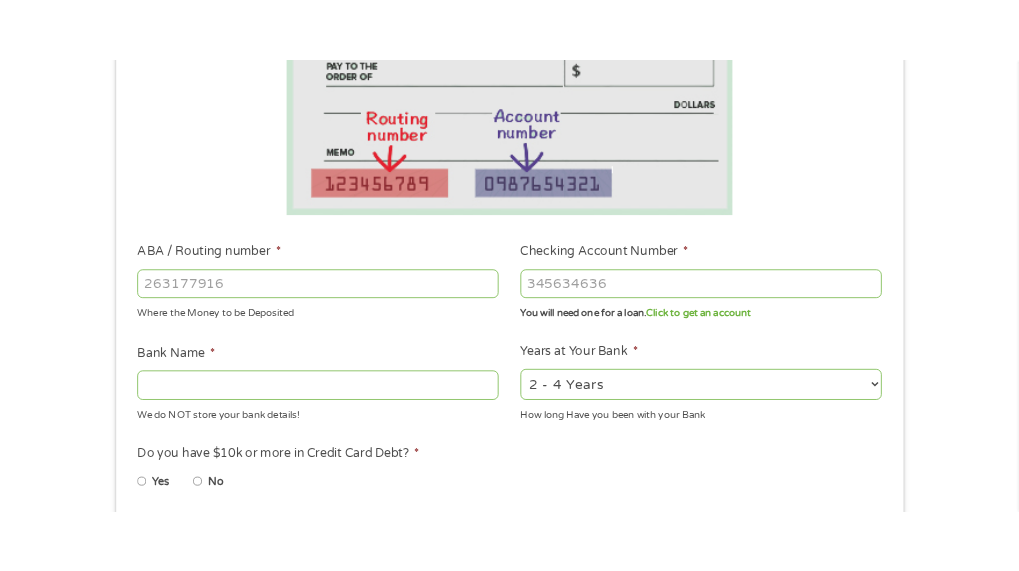 scroll, scrollTop: 443, scrollLeft: 0, axis: vertical 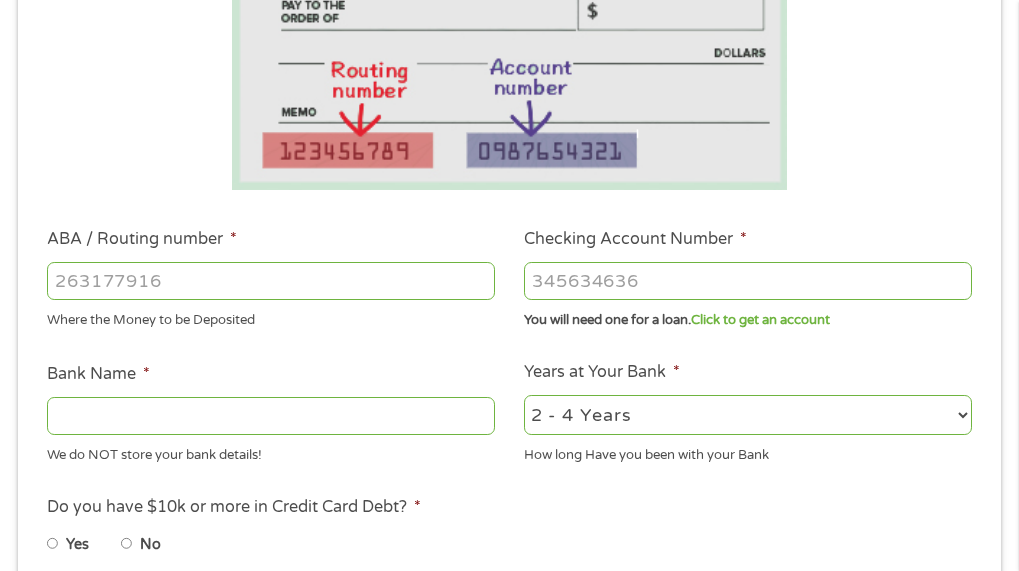 drag, startPoint x: 691, startPoint y: 309, endPoint x: 684, endPoint y: 290, distance: 20.248457 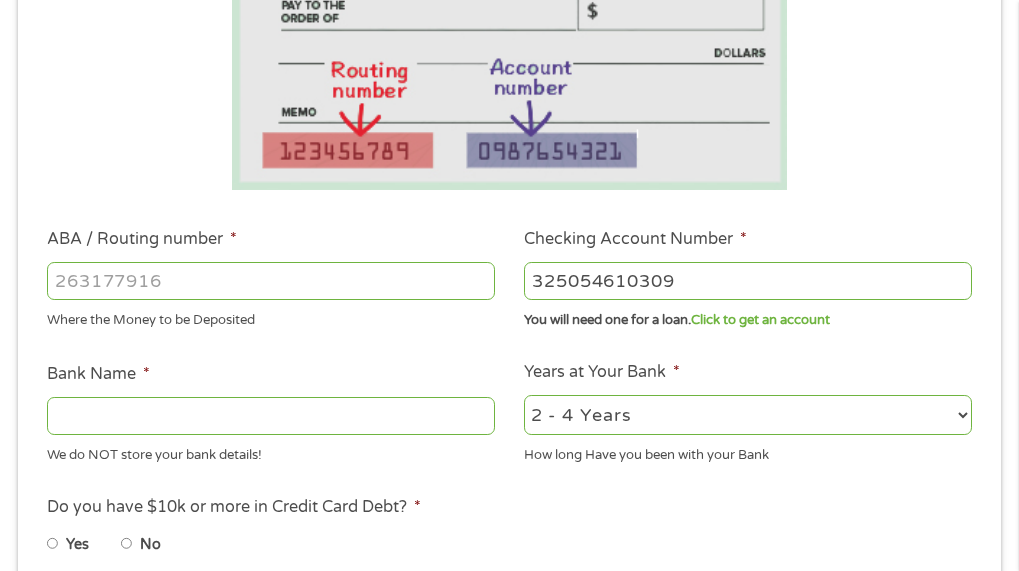 click on "325054610309" at bounding box center (748, 281) 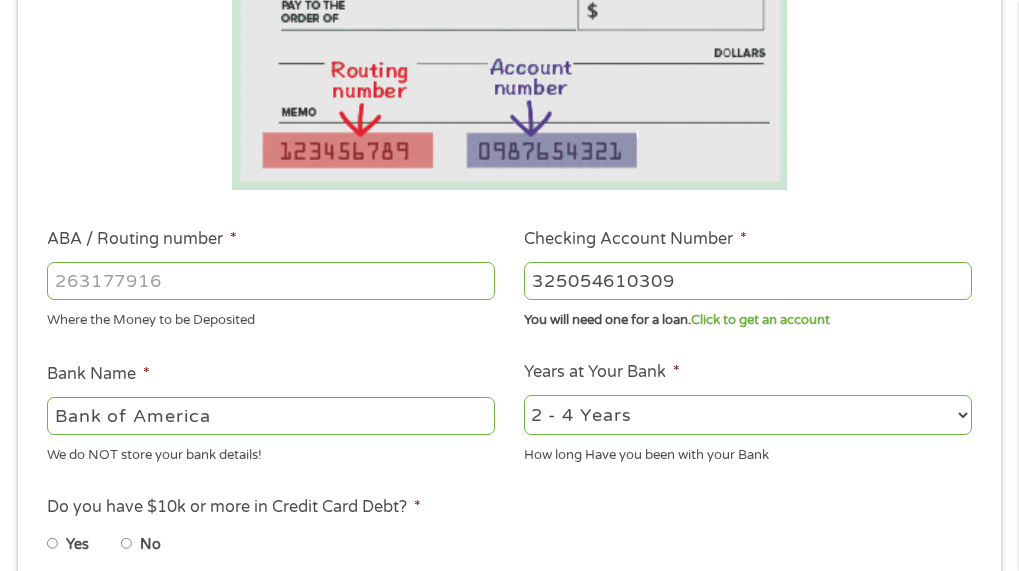 type on "Bank of America" 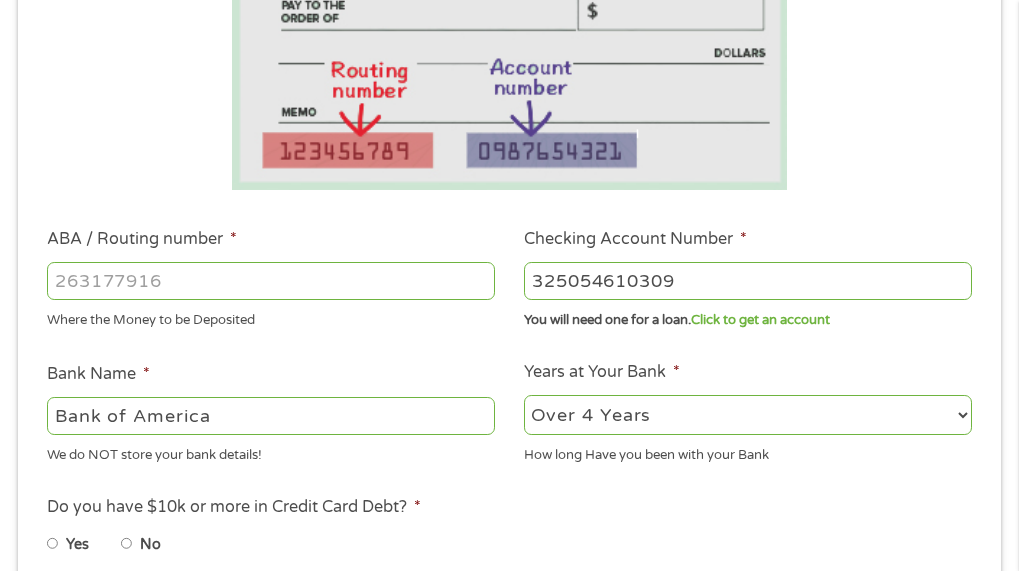 click on "2 - 4 Years 6 - 12 Months 1 - 2 Years Over 4 Years" at bounding box center (748, 415) 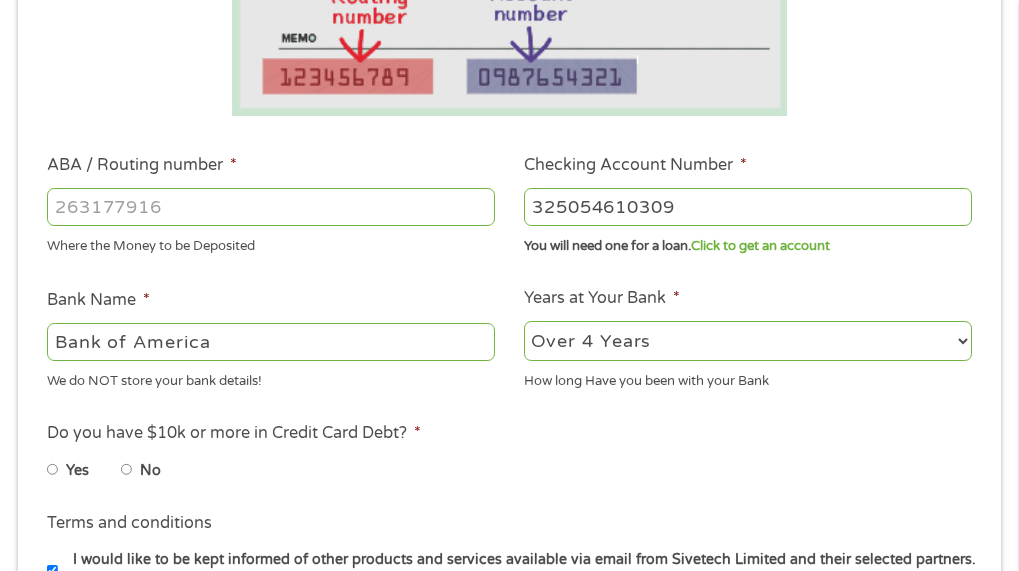 scroll, scrollTop: 643, scrollLeft: 0, axis: vertical 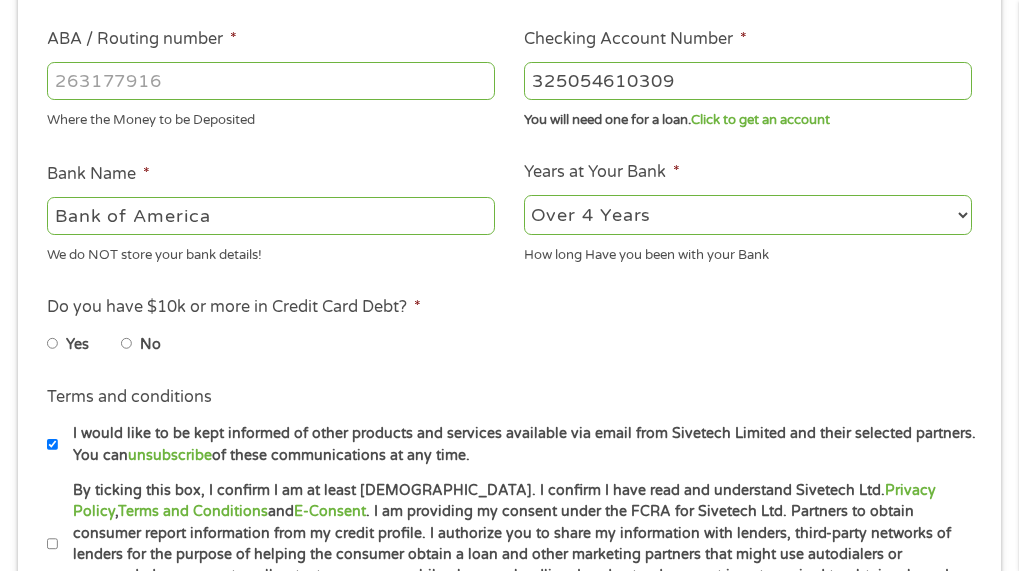 click on "No" at bounding box center [127, 344] 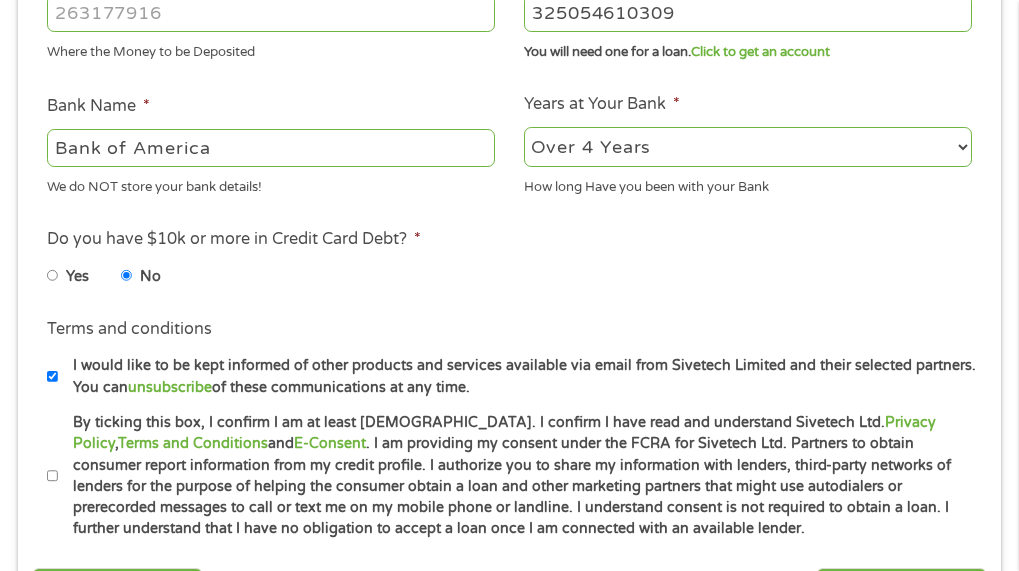 scroll, scrollTop: 743, scrollLeft: 0, axis: vertical 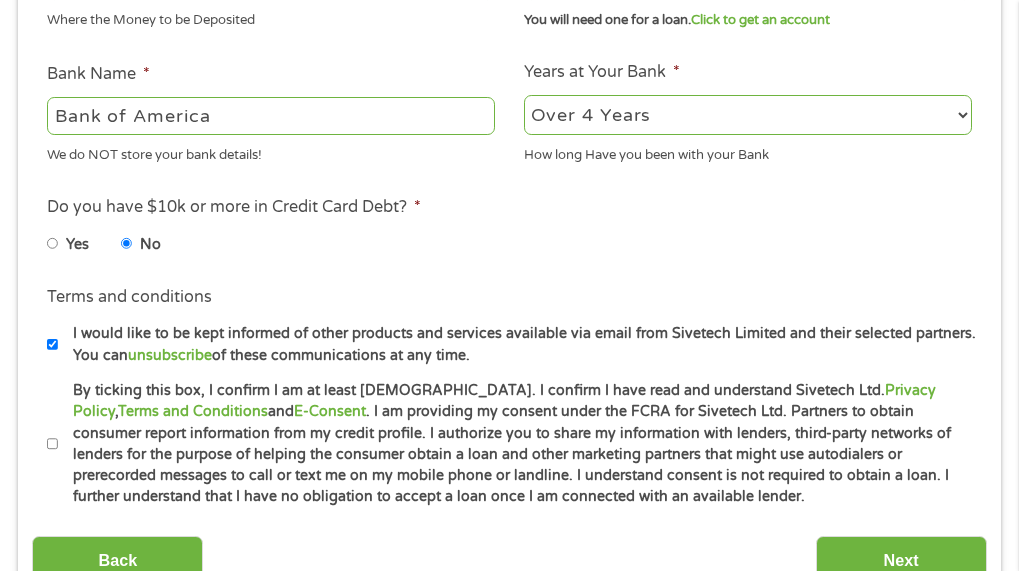 click on "By ticking this box, I confirm I am at least [DEMOGRAPHIC_DATA]. I confirm I have read and understand Sivetech Ltd.  Privacy Policy ,  Terms and Conditions  and  E-Consent . I am providing my consent under the FCRA for Sivetech Ltd. Partners to obtain consumer report information from my credit profile. I authorize you to share my information with lenders, third-party networks of lenders for the purpose of helping the consumer obtain a loan and other marketing partners that might use autodialers or prerecorded messages to call or text me on my mobile phone or landline. I understand consent is not required to obtain a loan. I further understand that I have no obligation to accept a loan once I am connected with an available lender." at bounding box center (53, 444) 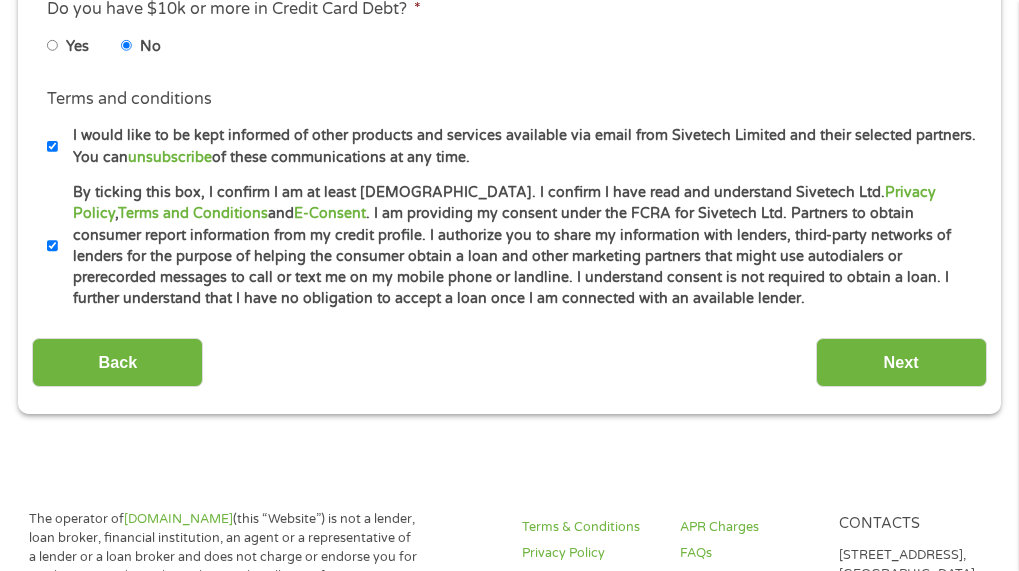 scroll, scrollTop: 943, scrollLeft: 0, axis: vertical 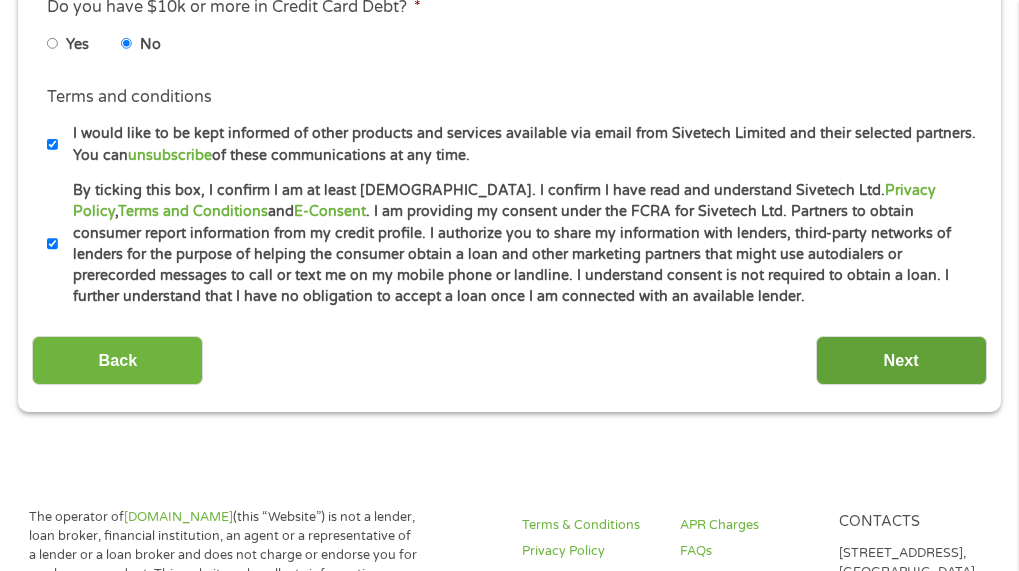 click on "Next" at bounding box center [901, 360] 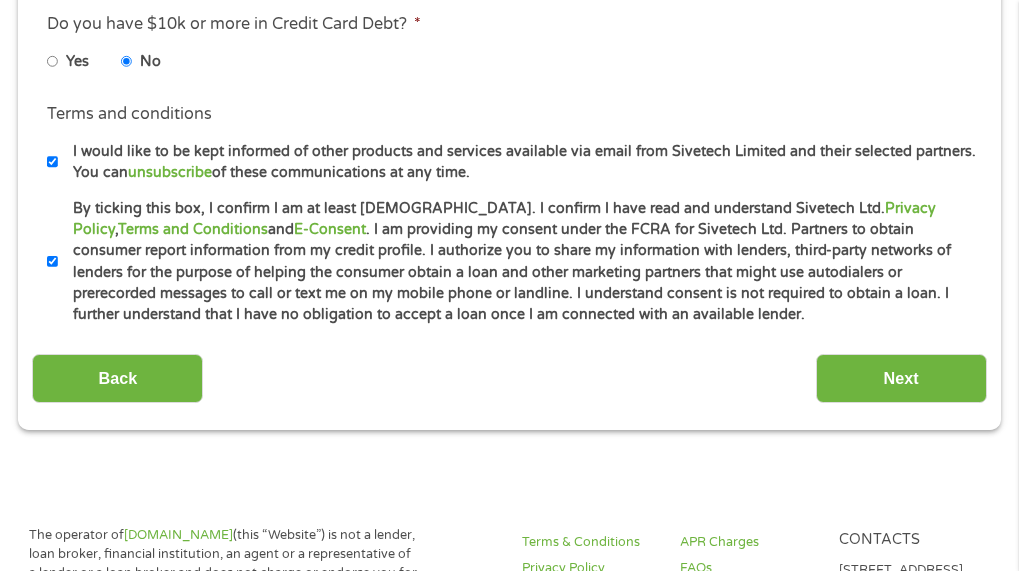 scroll, scrollTop: 8, scrollLeft: 8, axis: both 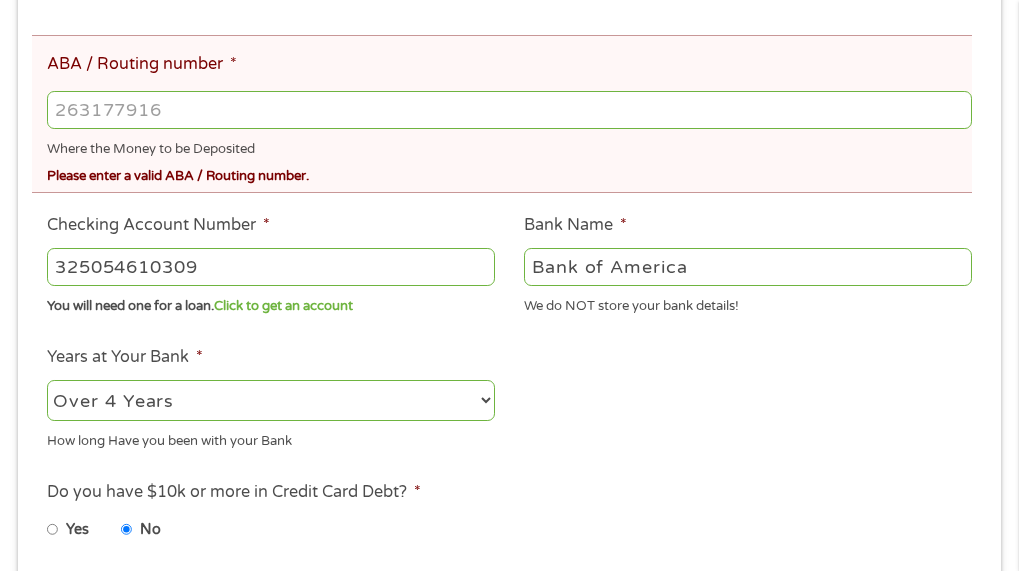 click on "ABA / Routing number *" at bounding box center (509, 110) 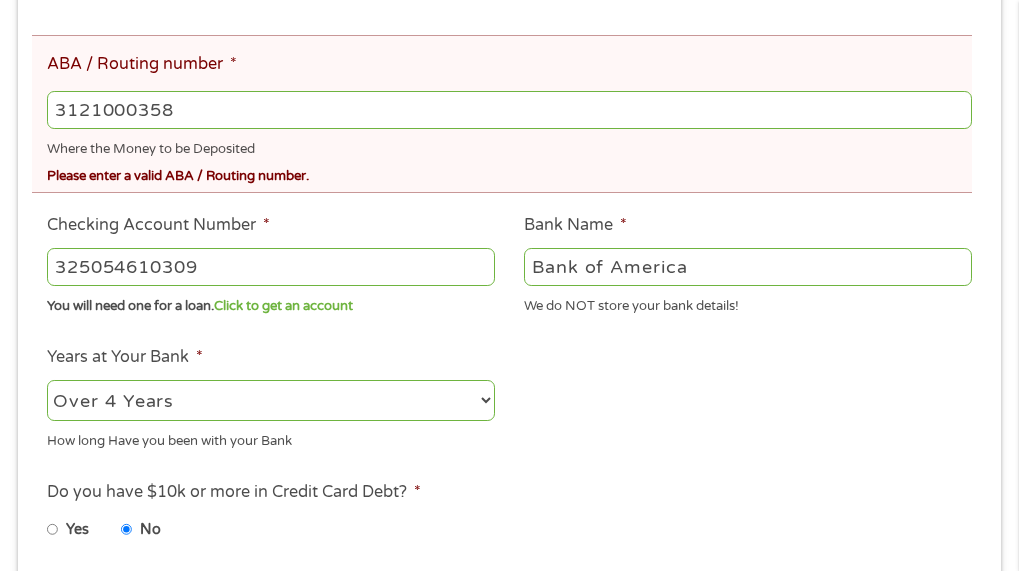 type on "3121000358" 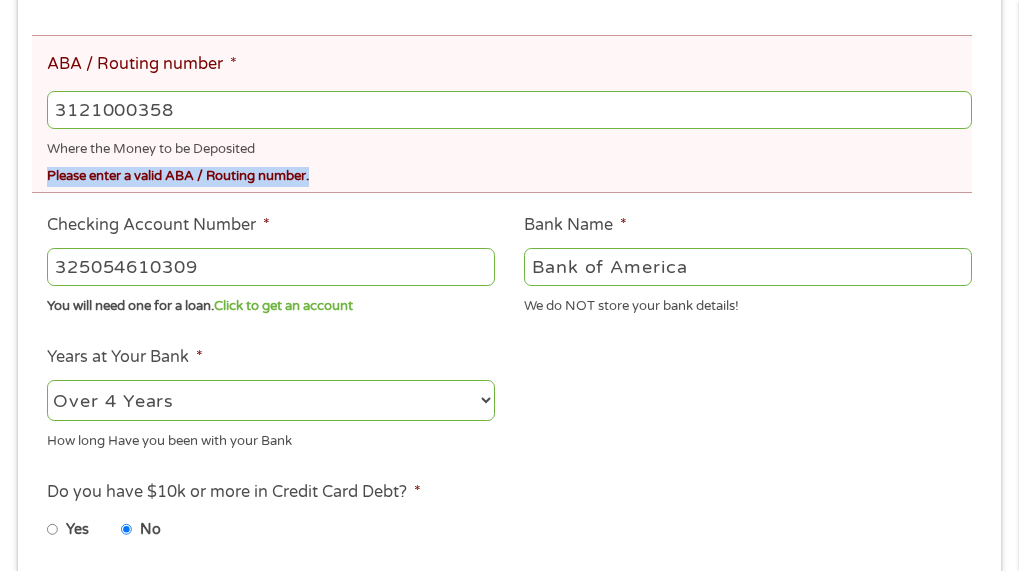 click on "ABA / Routing number * [FINANCIAL_ID] Where the Money to be Deposited Please enter a valid ABA / Routing number." at bounding box center (502, 114) 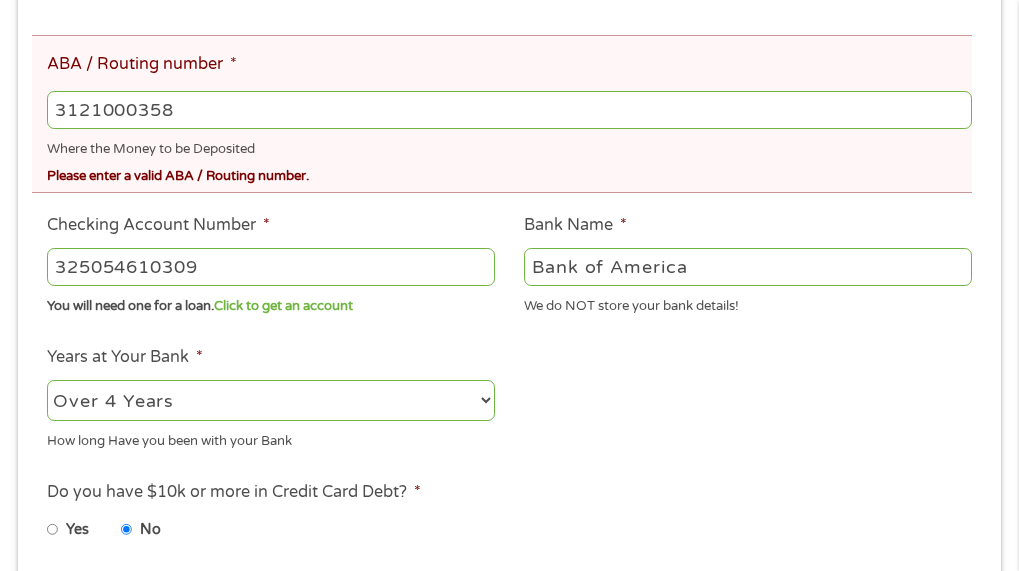 click on "Bank Information Where do you want the funds deposited?   ABA / Routing number * [FINANCIAL_ID] Where the Money to be Deposited Please enter a valid ABA / Routing number. Checking Account Number * [FINANCIAL_ID] You will need one for a loan.  Click to get an account Bank Name * Bank of America We do NOT store your bank details!  Years at Your Bank * 2 - 4 Years 6 - 12 Months 1 - 2 Years Over 4 Years How long Have you been with your Bank  This field is hidden when viewing the form My Credit Score --- Choose one --- Not Sure Excellent (700+) Good (600-700) Fair (500 - 600) Poor (under 500) * This choice Won’t affect your application This field is hidden when viewing the form Loan Reason --- Choose one --- Debt Consolidation Paying Bills Credit Card Bills Student Loan Home Improvement Big Purchase Medical Expenses Vacation Other * This choice Won’t affect your application Do you have $10k or more in Credit Card Debt? *
Yes
No
Terms and conditions
* ," at bounding box center (509, 233) 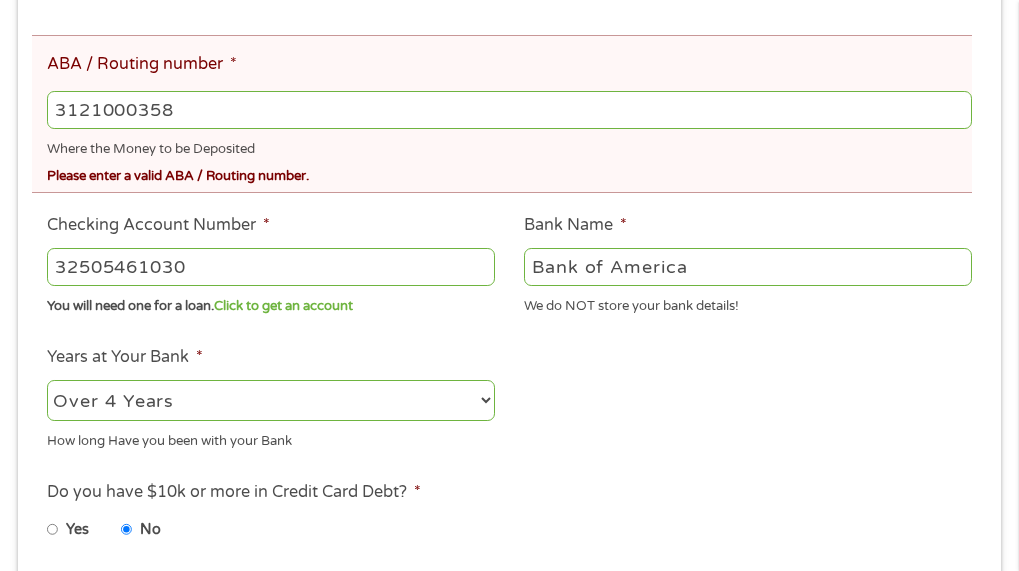type on "325054610309" 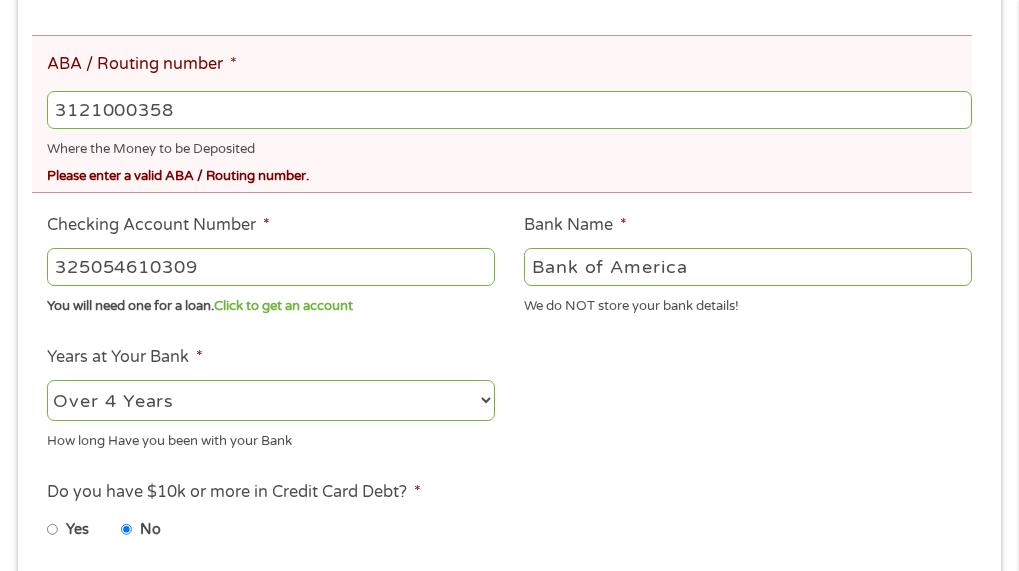 click on "Bank Information Where do you want the funds deposited?   ABA / Routing number * [FINANCIAL_ID] Where the Money to be Deposited Please enter a valid ABA / Routing number. Checking Account Number * [FINANCIAL_ID] You will need one for a loan.  Click to get an account Bank Name * Bank of America We do NOT store your bank details!  Years at Your Bank * 2 - 4 Years 6 - 12 Months 1 - 2 Years Over 4 Years How long Have you been with your Bank  This field is hidden when viewing the form My Credit Score --- Choose one --- Not Sure Excellent (700+) Good (600-700) Fair (500 - 600) Poor (under 500) * This choice Won’t affect your application This field is hidden when viewing the form Loan Reason --- Choose one --- Debt Consolidation Paying Bills Credit Card Bills Student Loan Home Improvement Big Purchase Medical Expenses Vacation Other * This choice Won’t affect your application Do you have $10k or more in Credit Card Debt? *
Yes
No
Terms and conditions
* ," at bounding box center (509, 233) 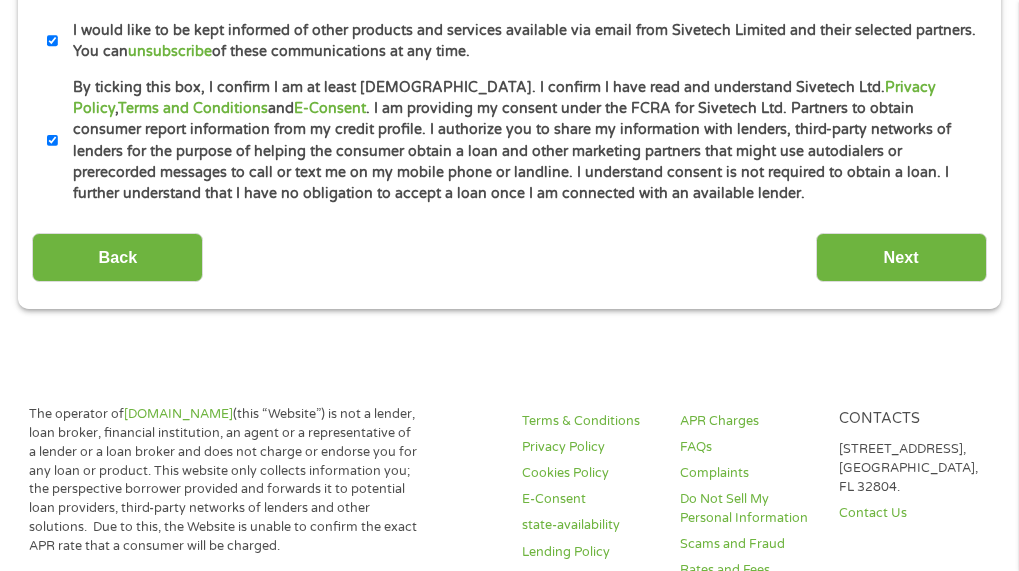 scroll, scrollTop: 1310, scrollLeft: 0, axis: vertical 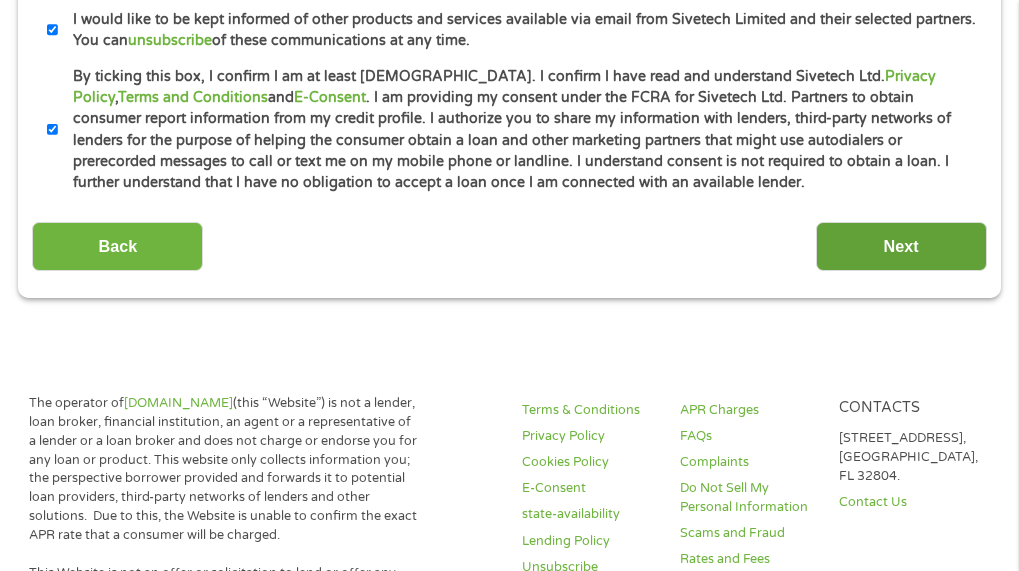 click on "Next" at bounding box center [901, 246] 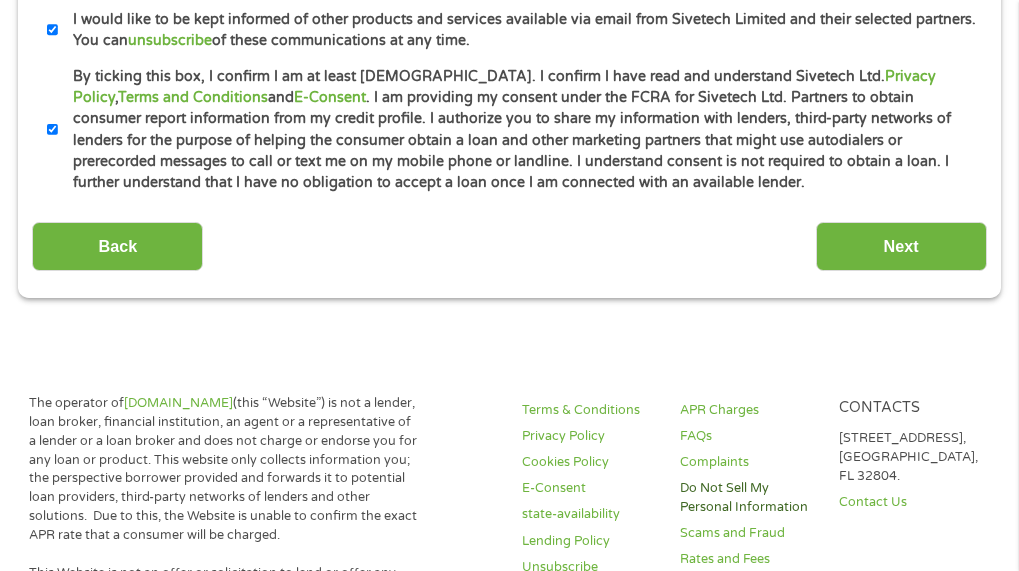 scroll, scrollTop: 8, scrollLeft: 8, axis: both 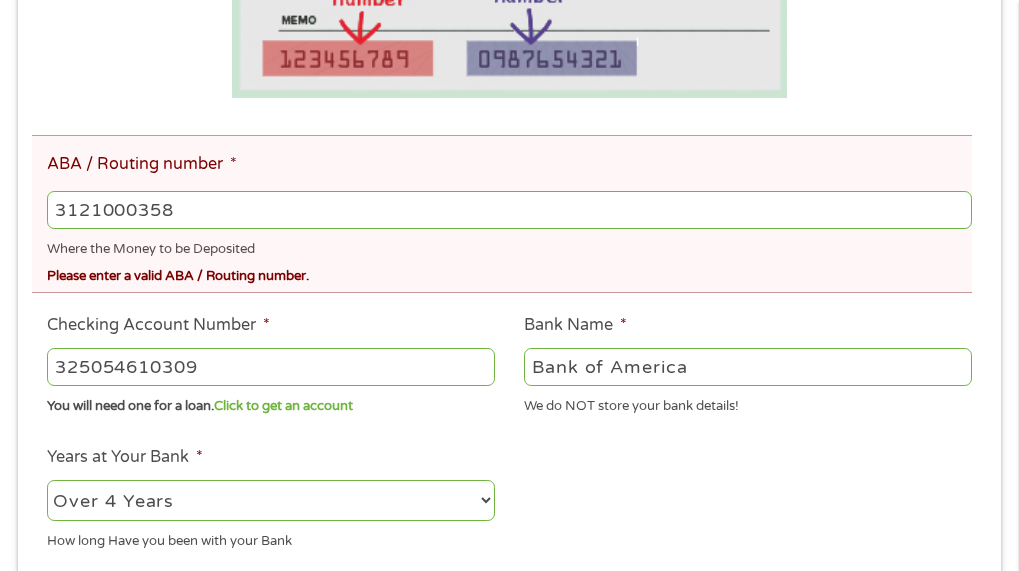 click on "ABA / Routing number * [FINANCIAL_ID] Where the Money to be Deposited Please enter a valid ABA / Routing number." at bounding box center [502, 214] 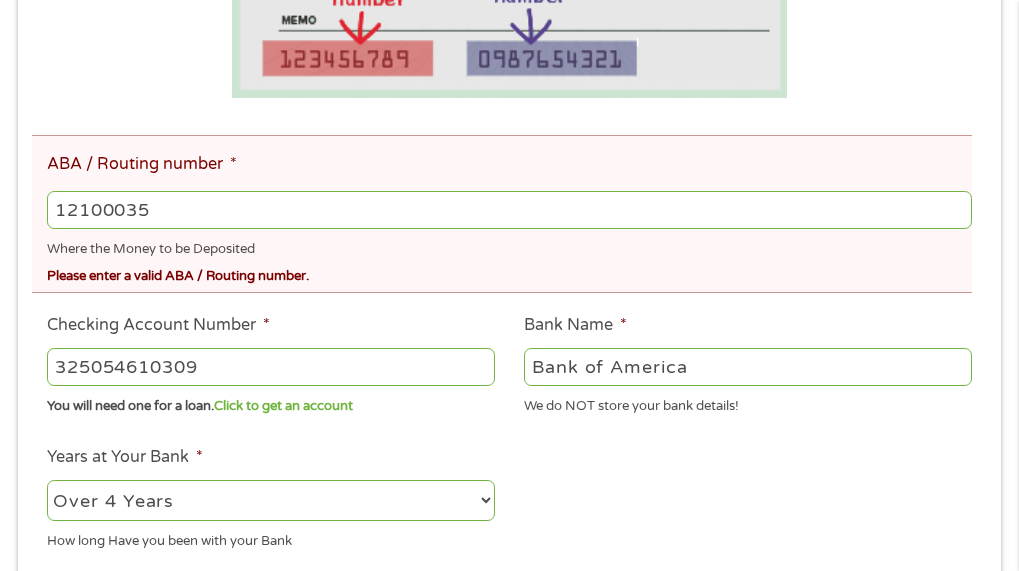 type on "121000358" 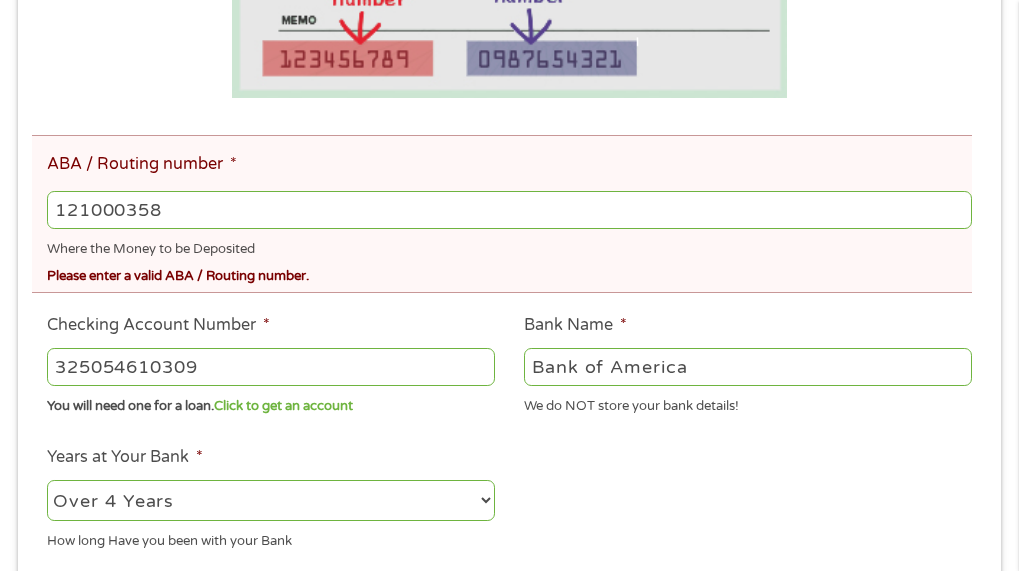 type on "BANK OF AMERICA NA" 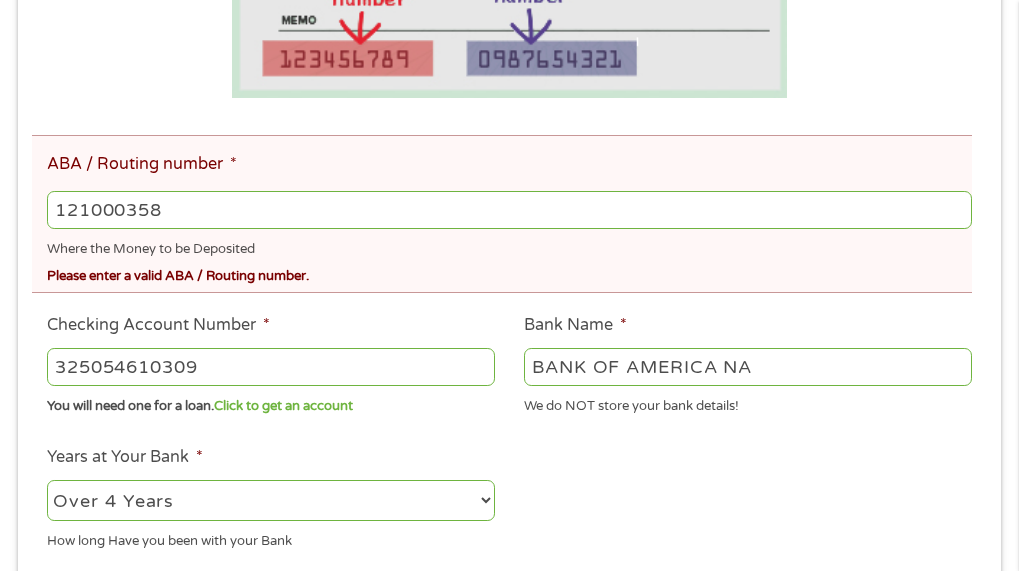 type on "121000358" 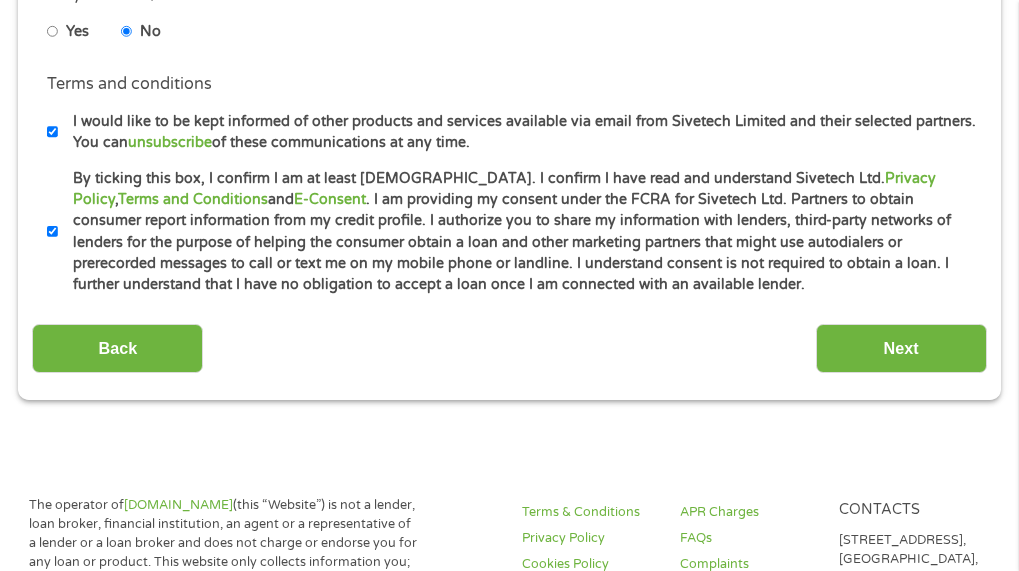scroll, scrollTop: 1210, scrollLeft: 0, axis: vertical 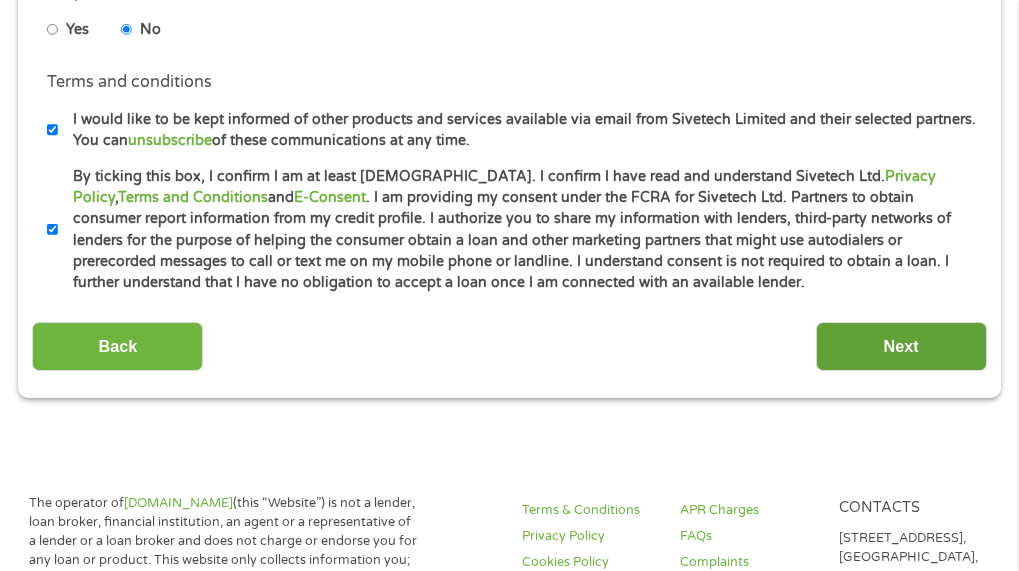 click on "Next" at bounding box center [901, 346] 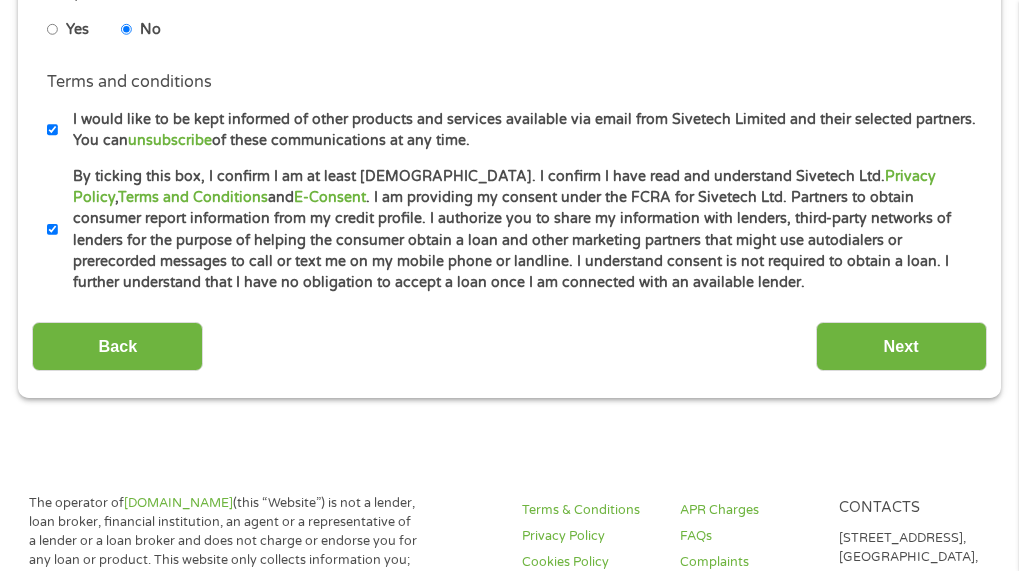 scroll, scrollTop: 8, scrollLeft: 8, axis: both 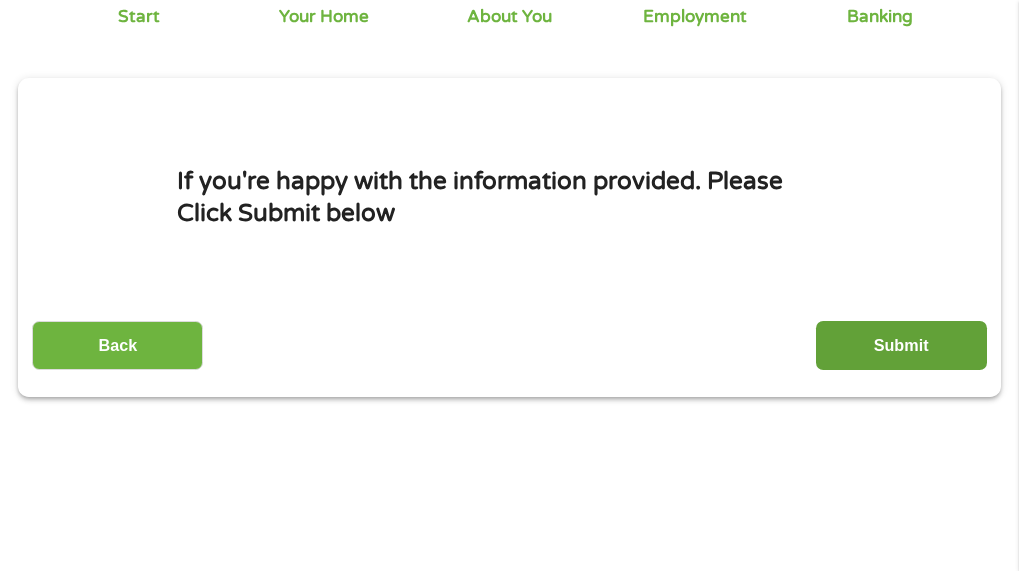 click on "Submit" at bounding box center [901, 345] 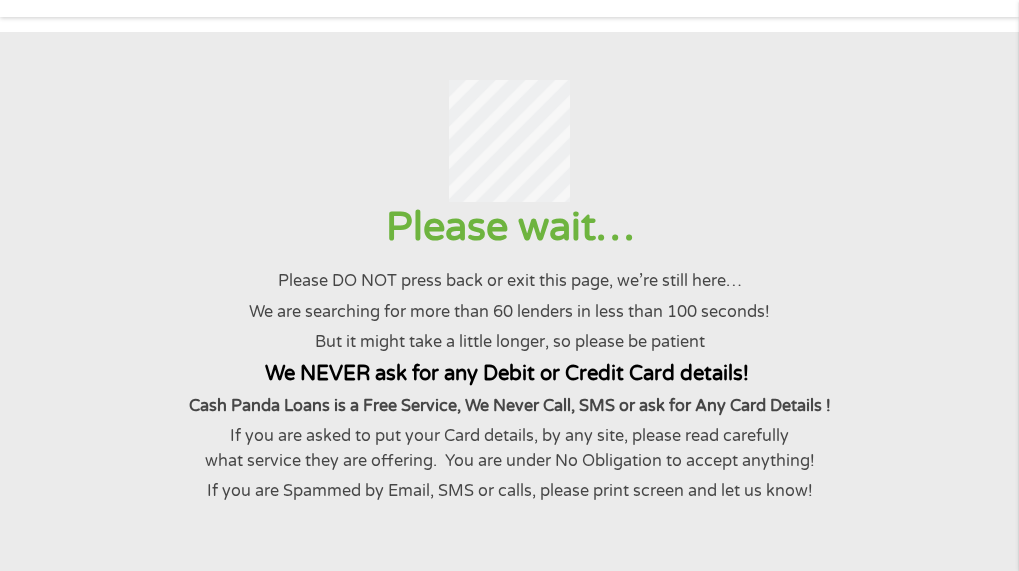 scroll, scrollTop: 0, scrollLeft: 0, axis: both 